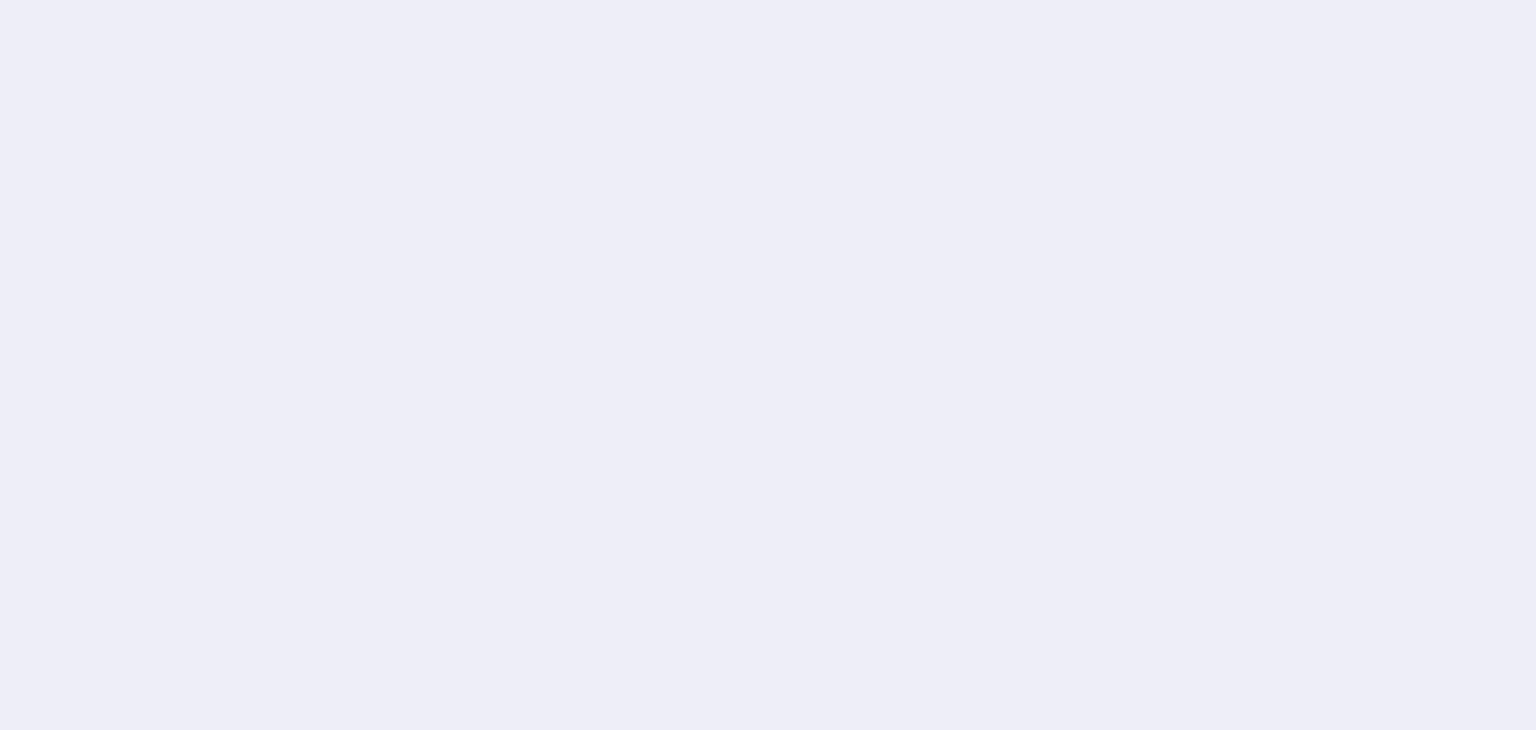 scroll, scrollTop: 0, scrollLeft: 0, axis: both 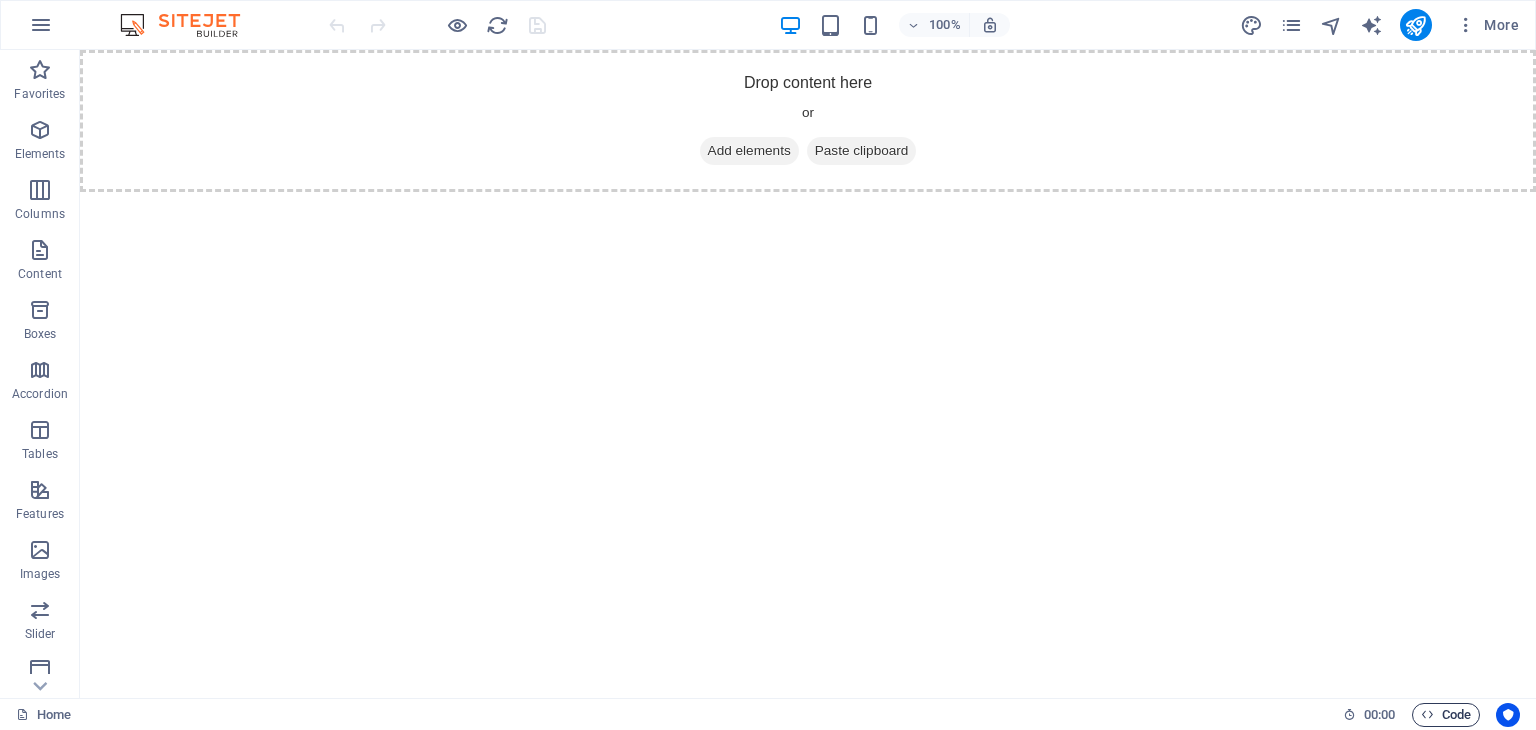 click on "Code" at bounding box center [1446, 715] 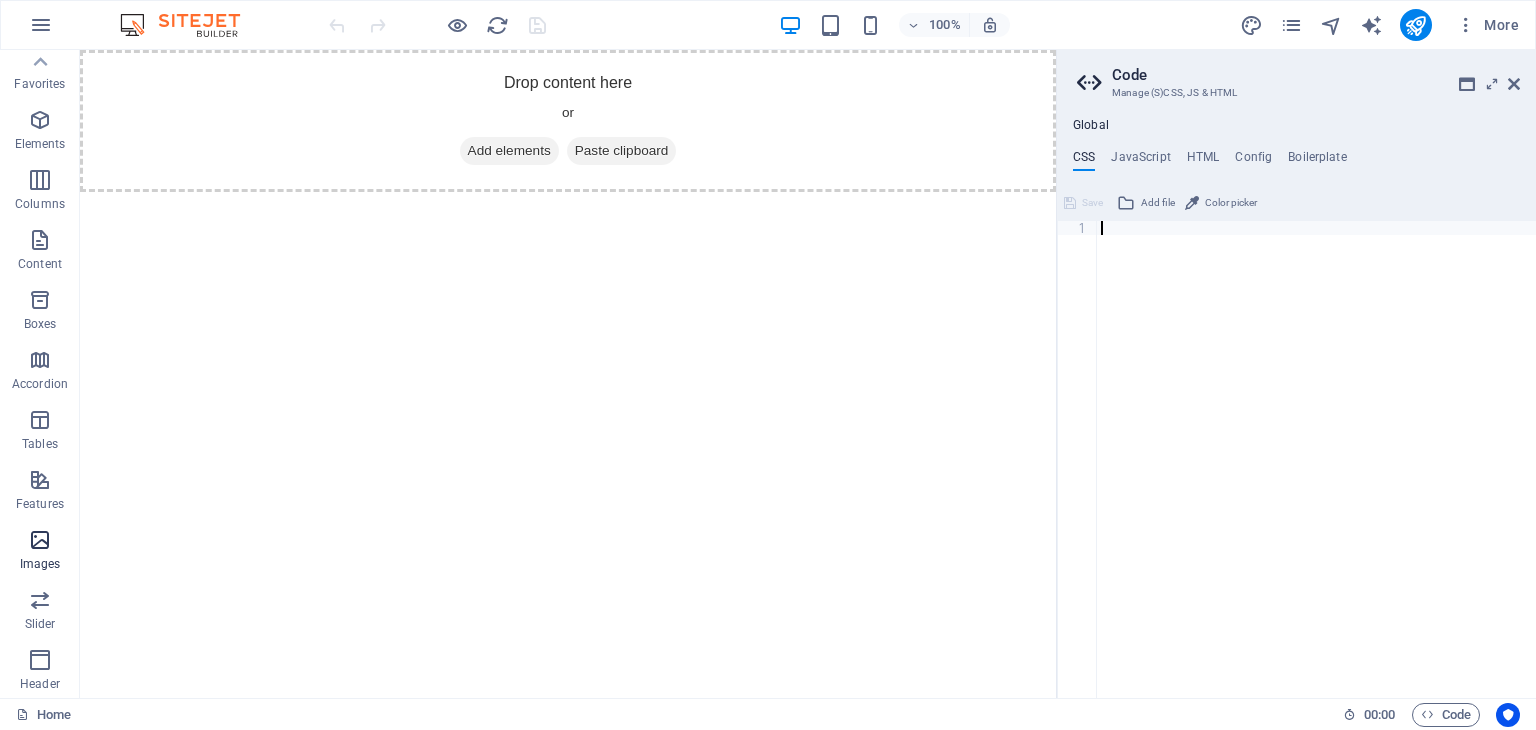 scroll, scrollTop: 0, scrollLeft: 0, axis: both 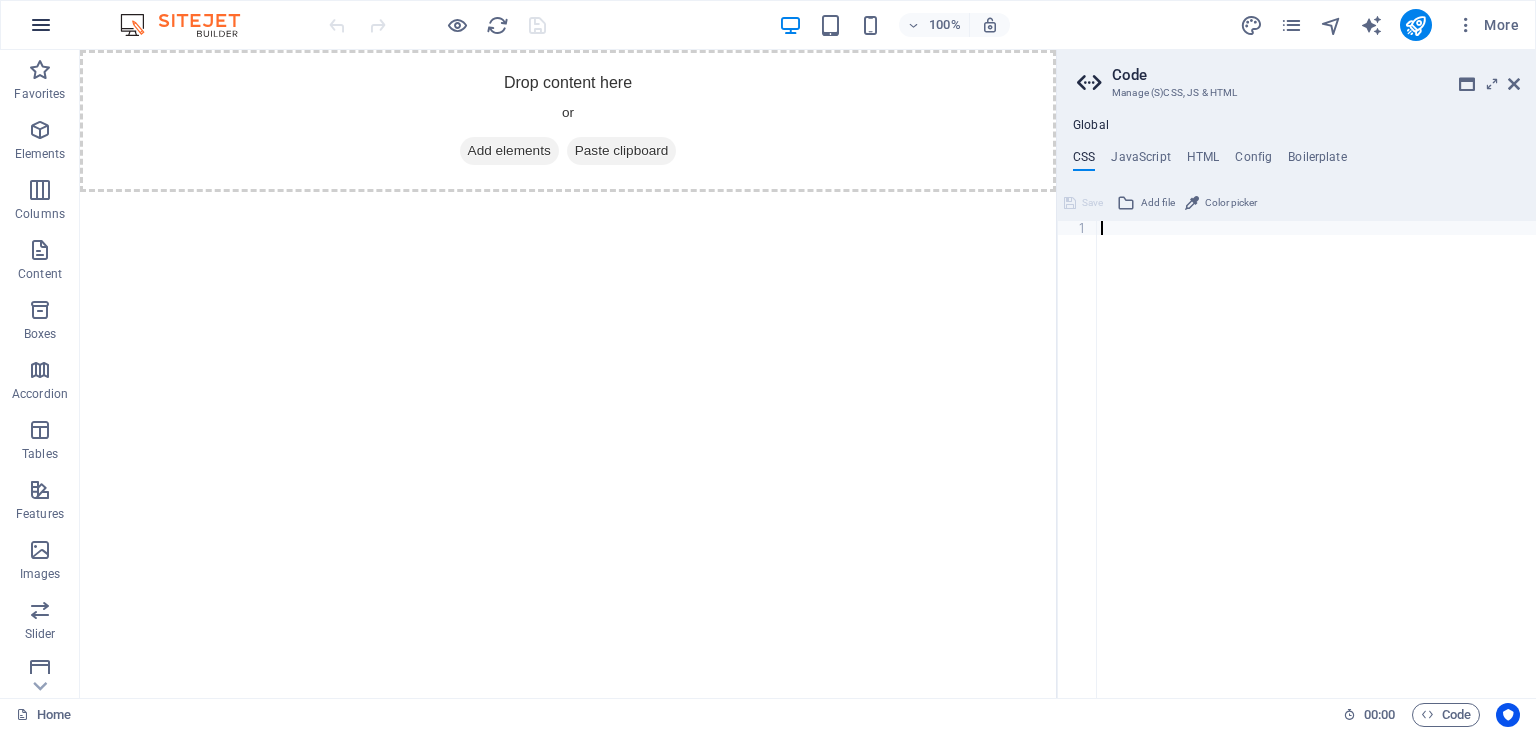 click at bounding box center (41, 25) 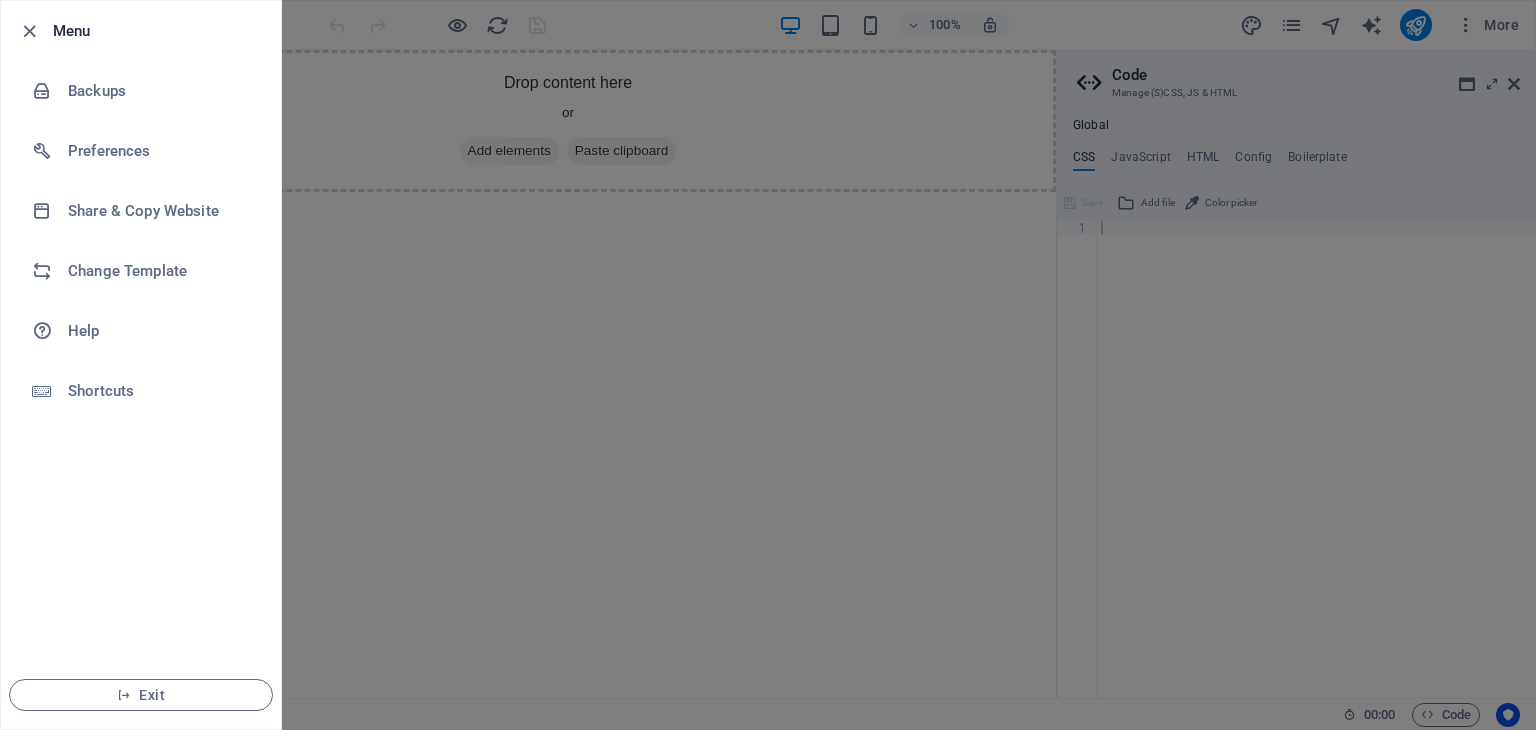 click at bounding box center (768, 365) 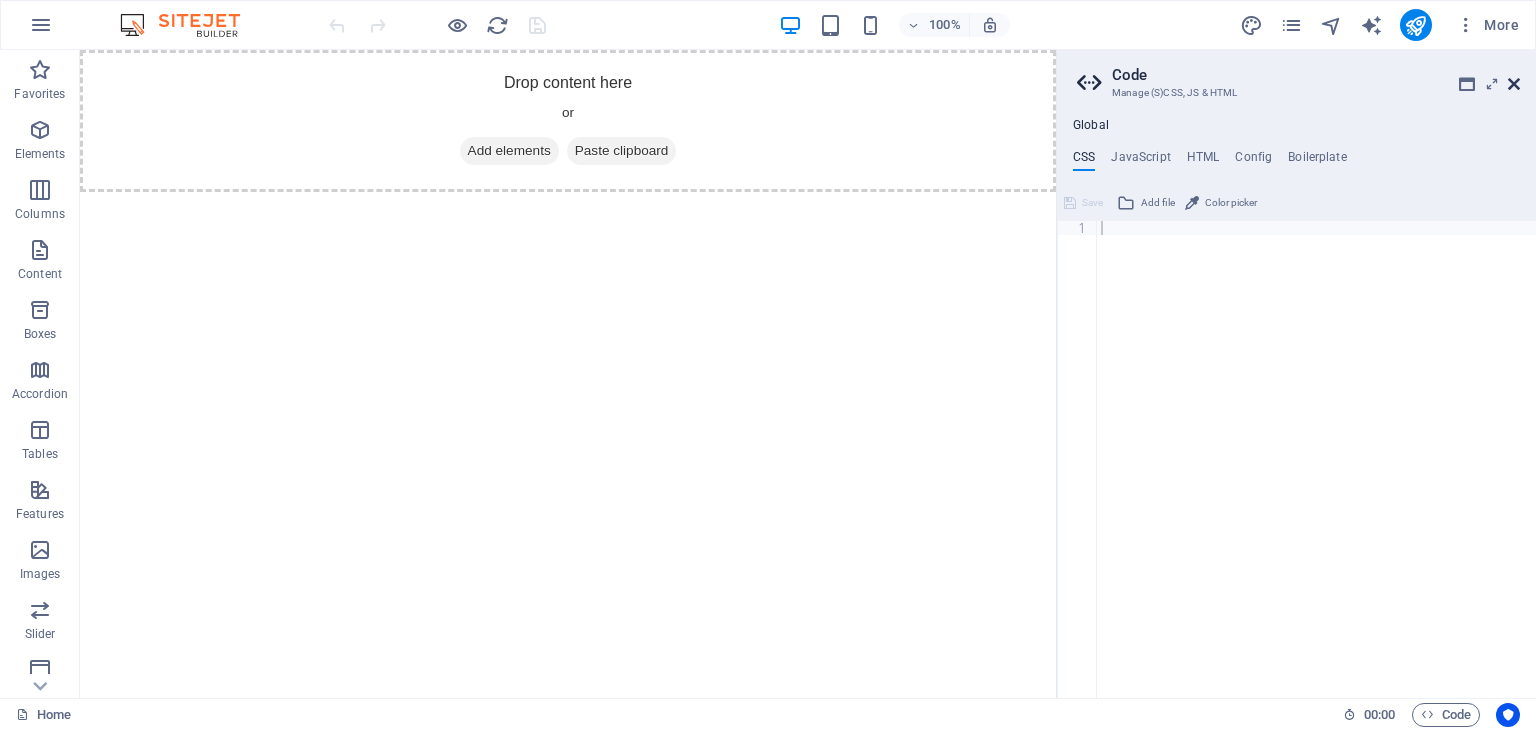 click at bounding box center [1514, 84] 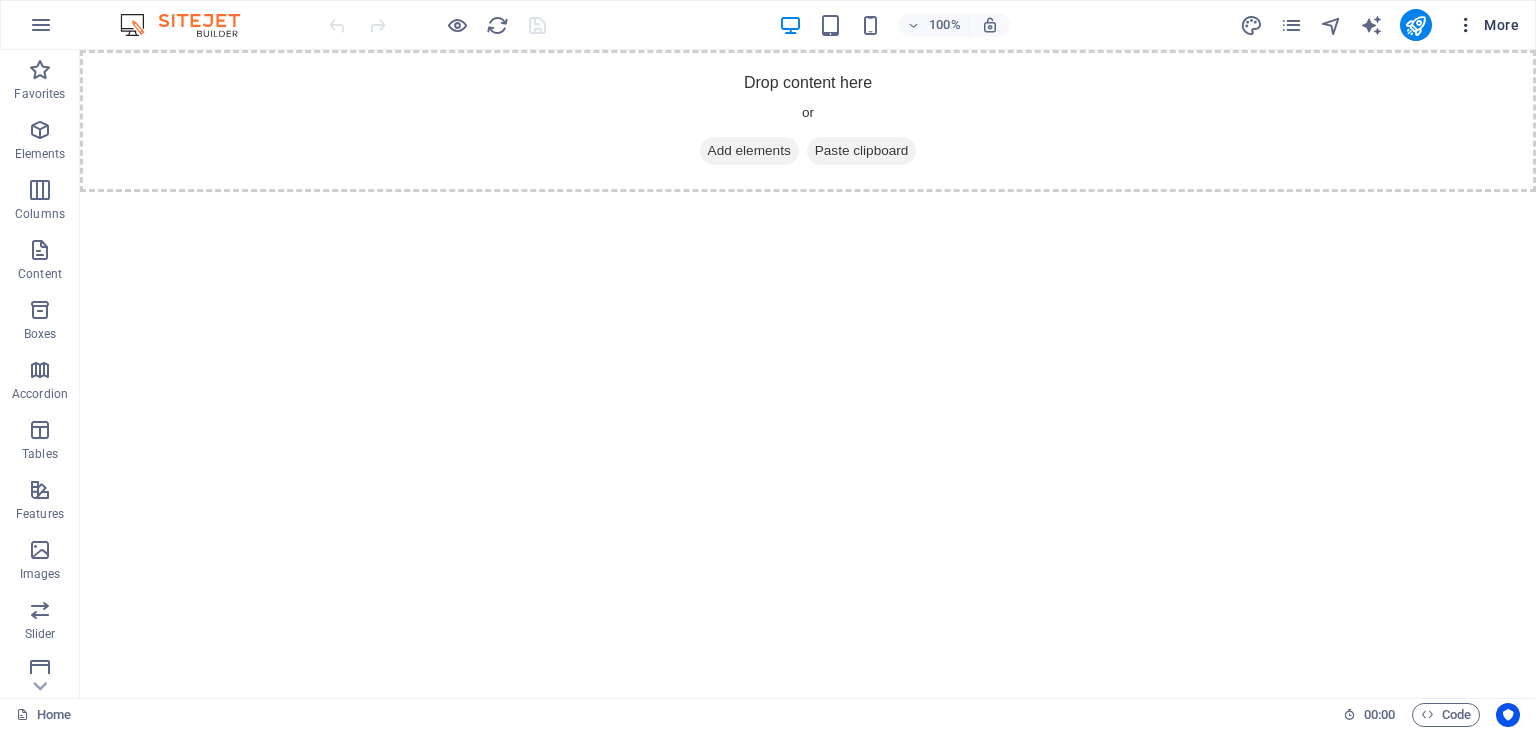 click on "More" at bounding box center [1487, 25] 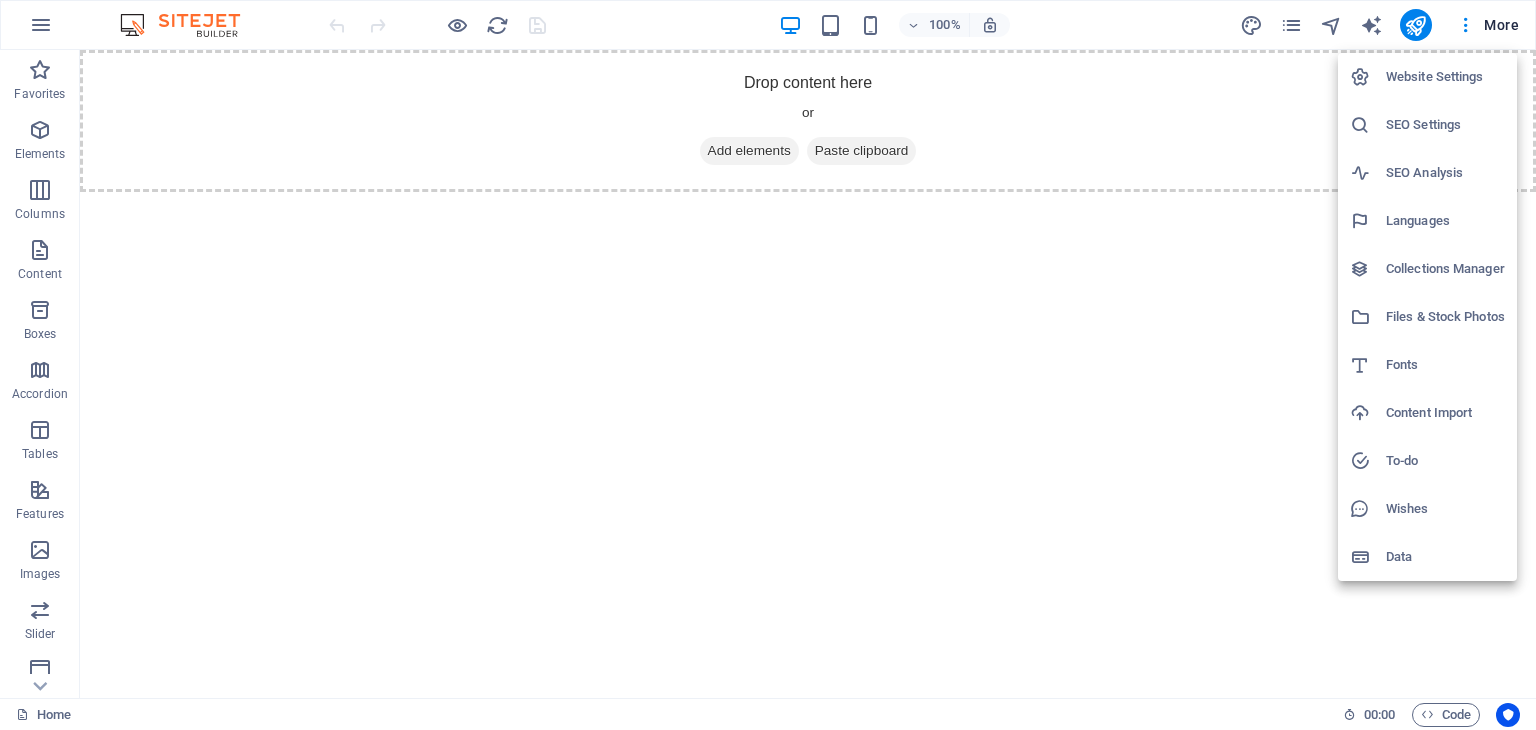 click on "Content Import" at bounding box center [1445, 413] 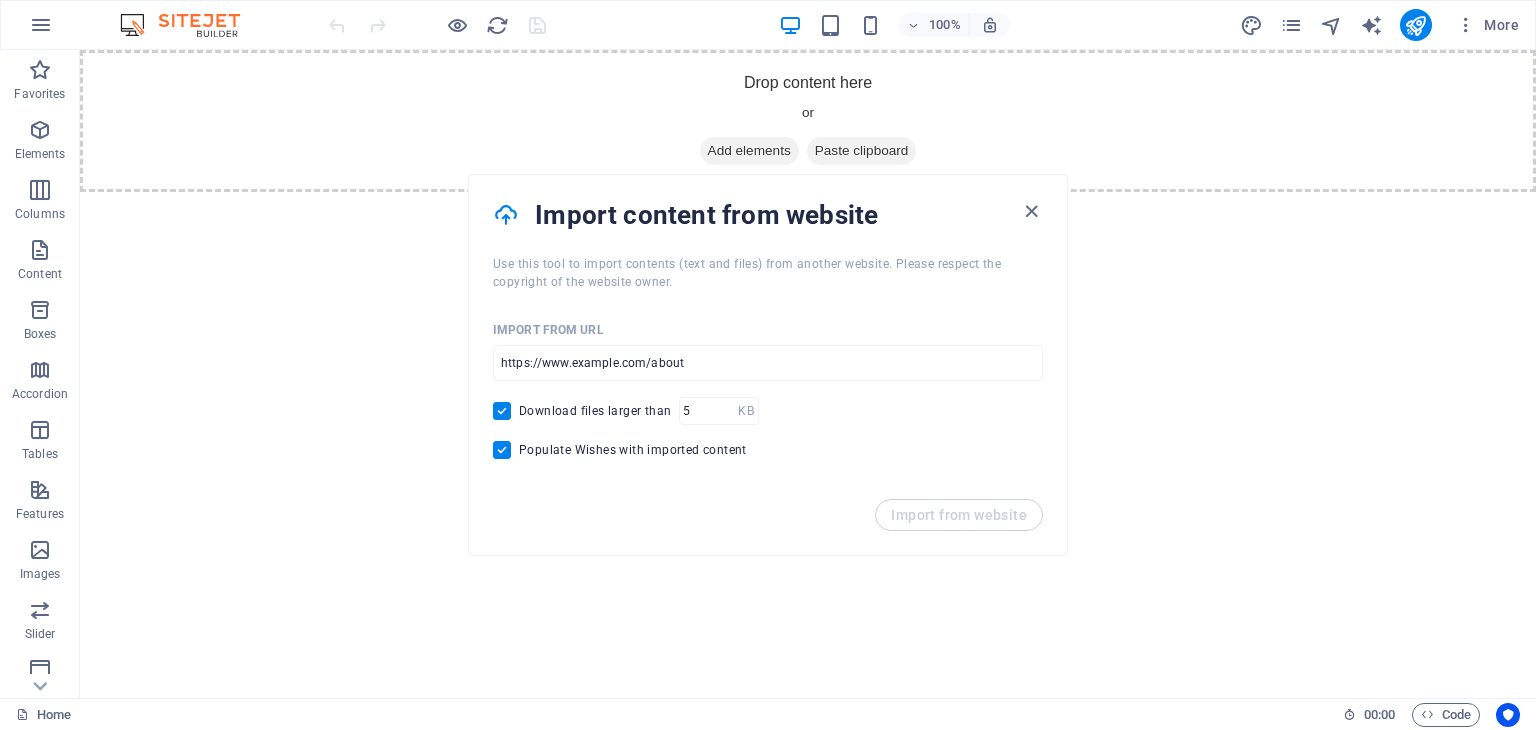 drag, startPoint x: 1096, startPoint y: 420, endPoint x: 1080, endPoint y: 424, distance: 16.492422 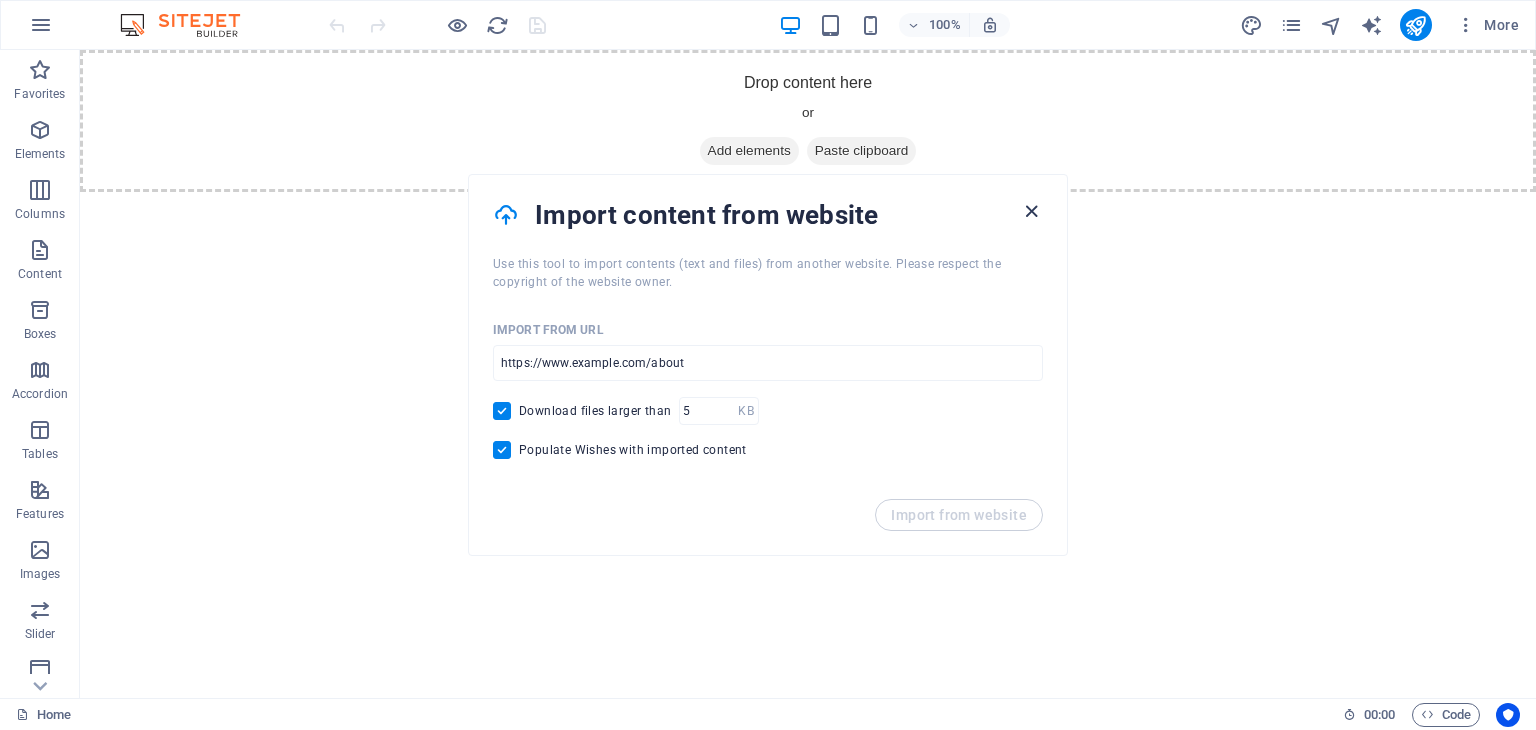 click at bounding box center [1031, 211] 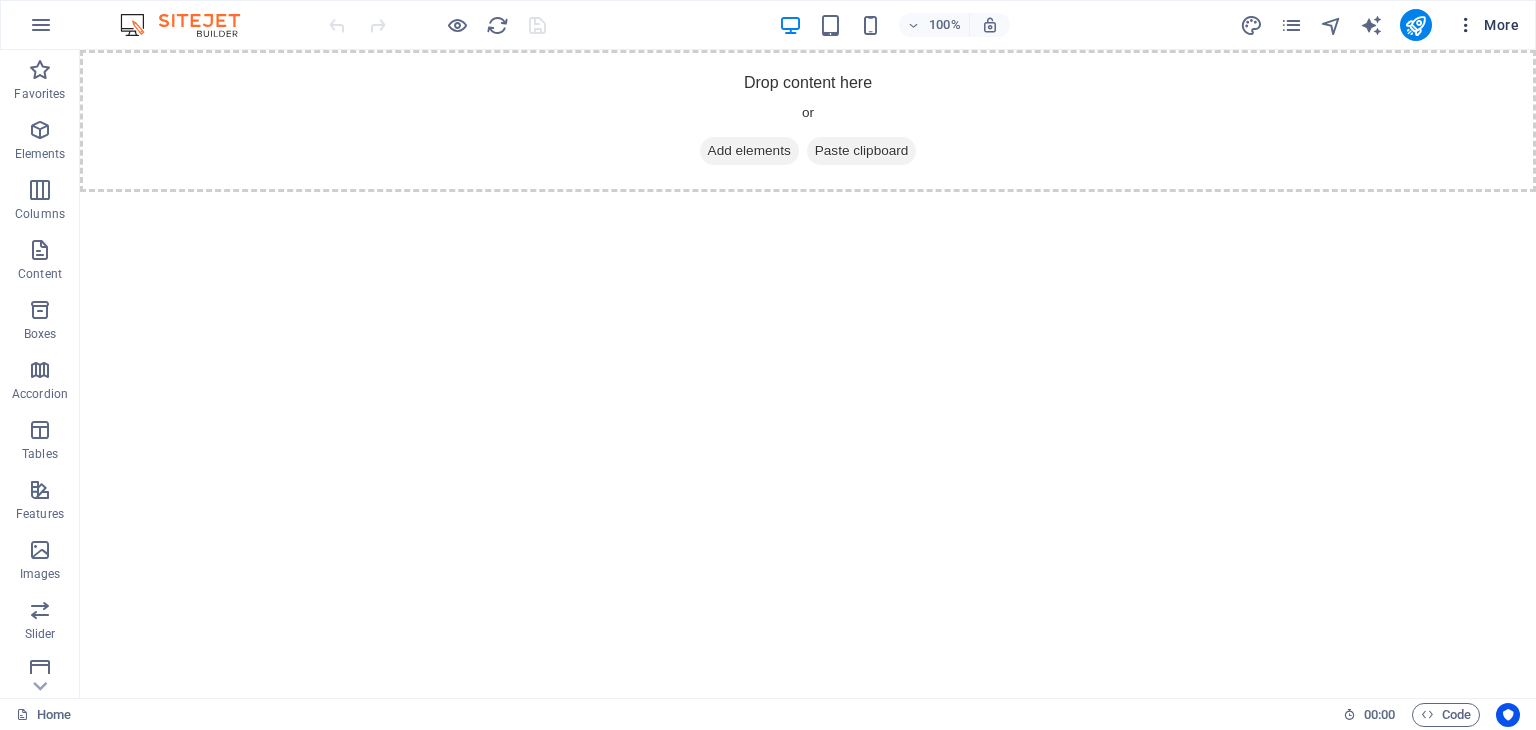 click on "More" at bounding box center (1487, 25) 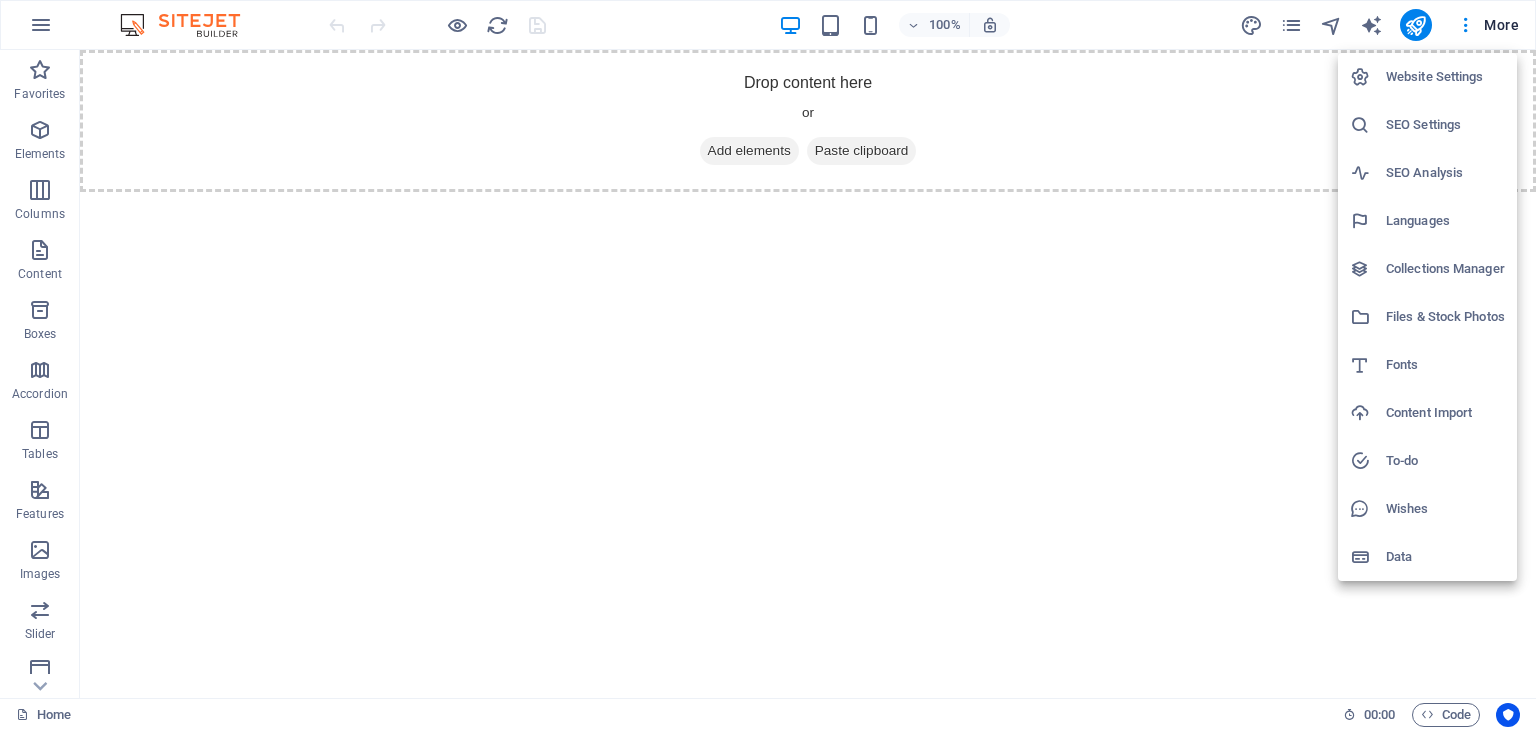 click on "Website Settings" at bounding box center (1445, 77) 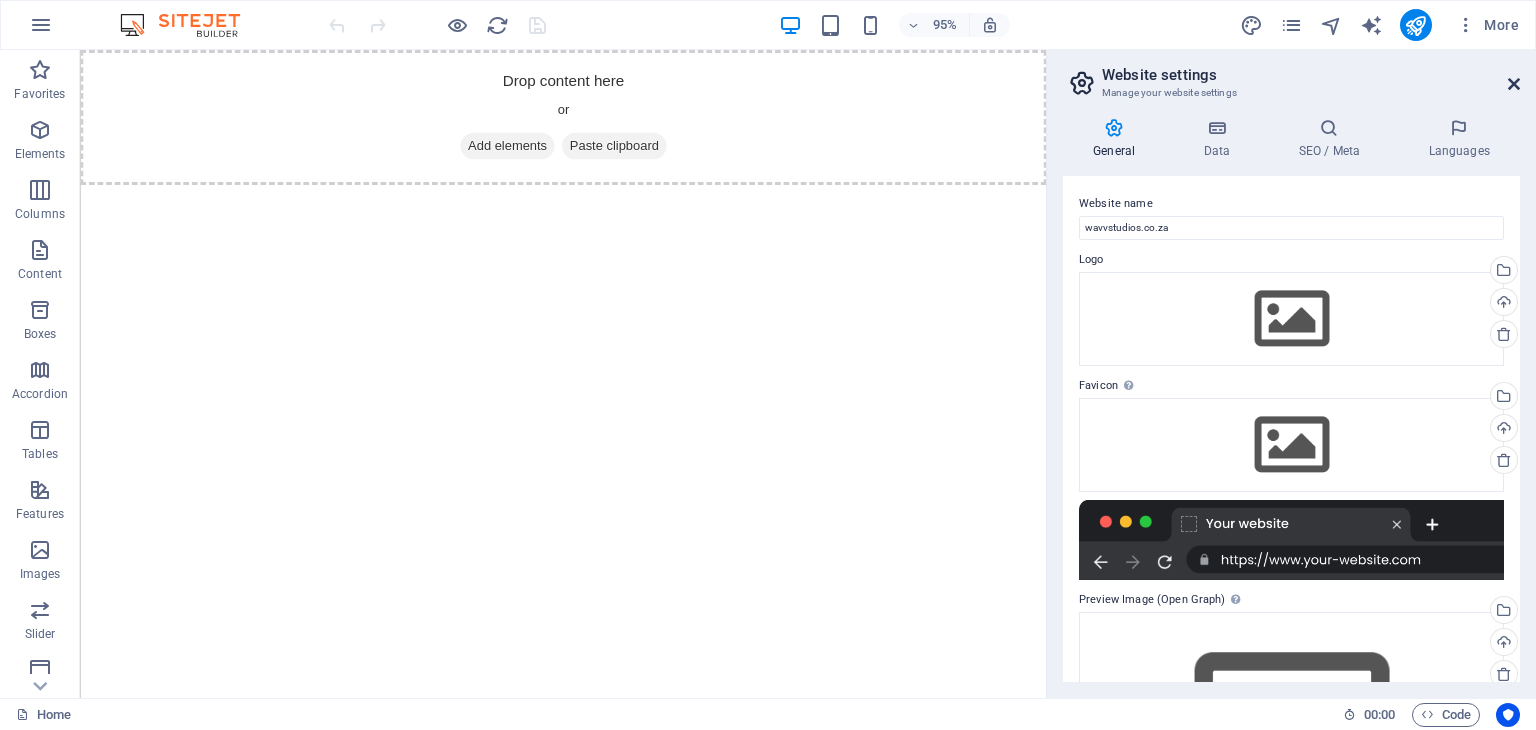 click at bounding box center (1514, 84) 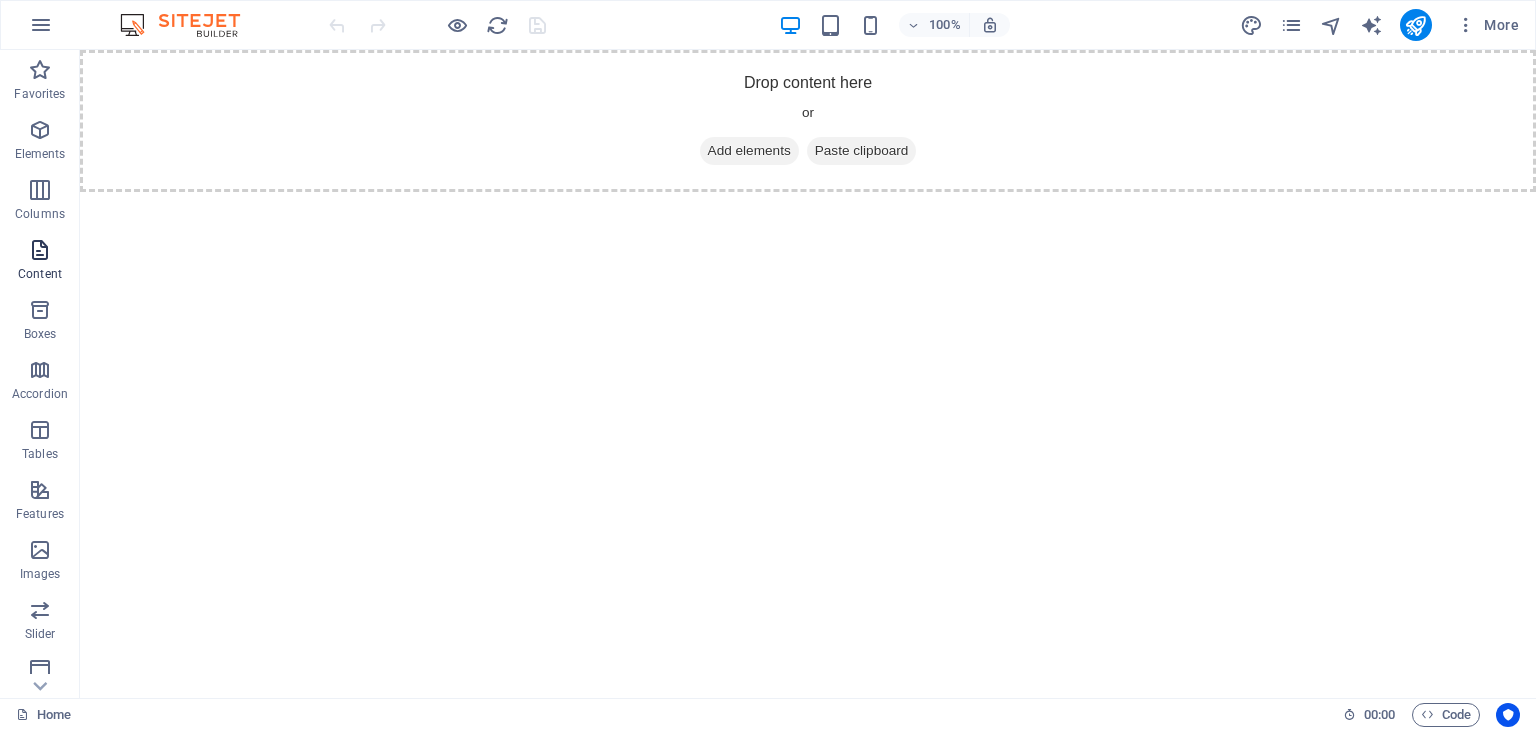 click on "Content" at bounding box center [40, 274] 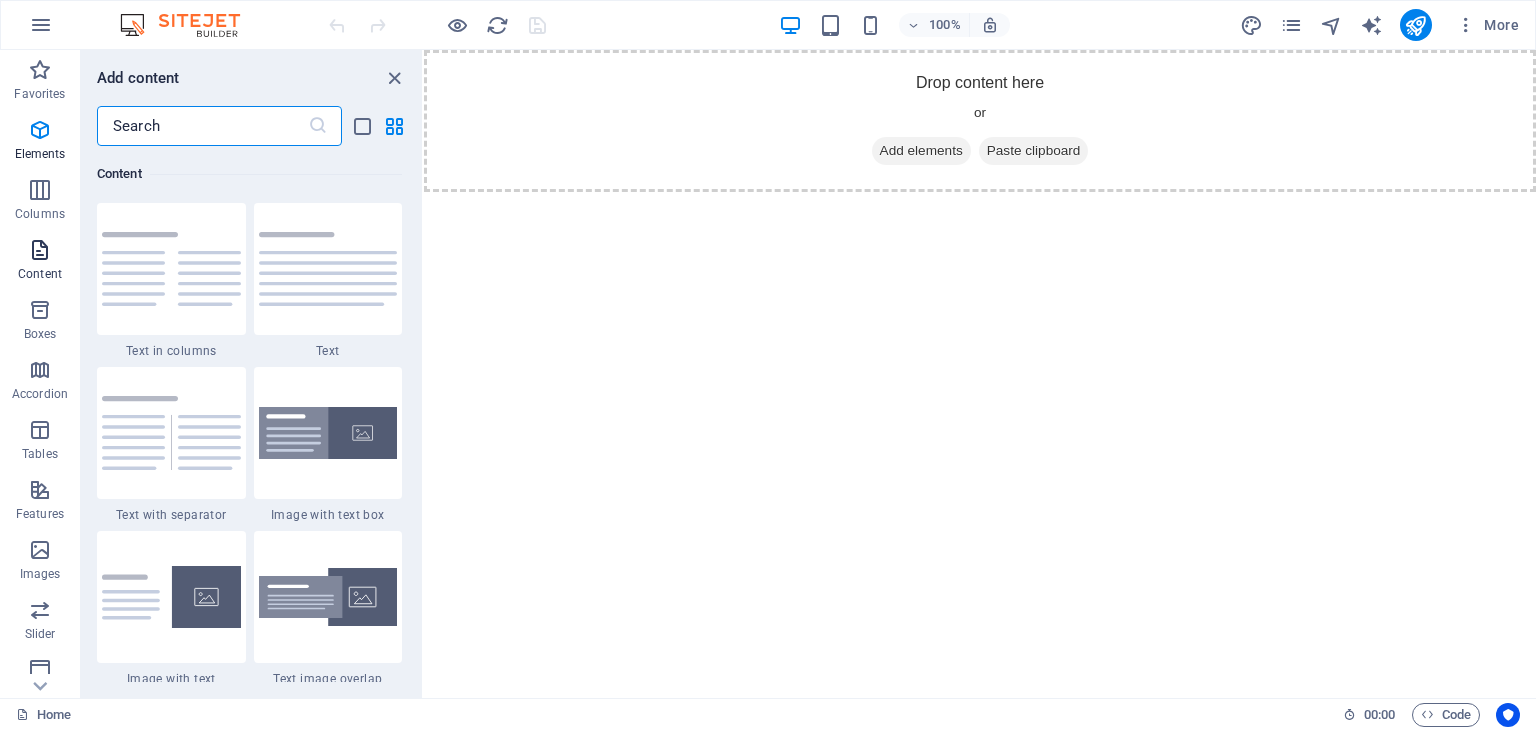 scroll, scrollTop: 3499, scrollLeft: 0, axis: vertical 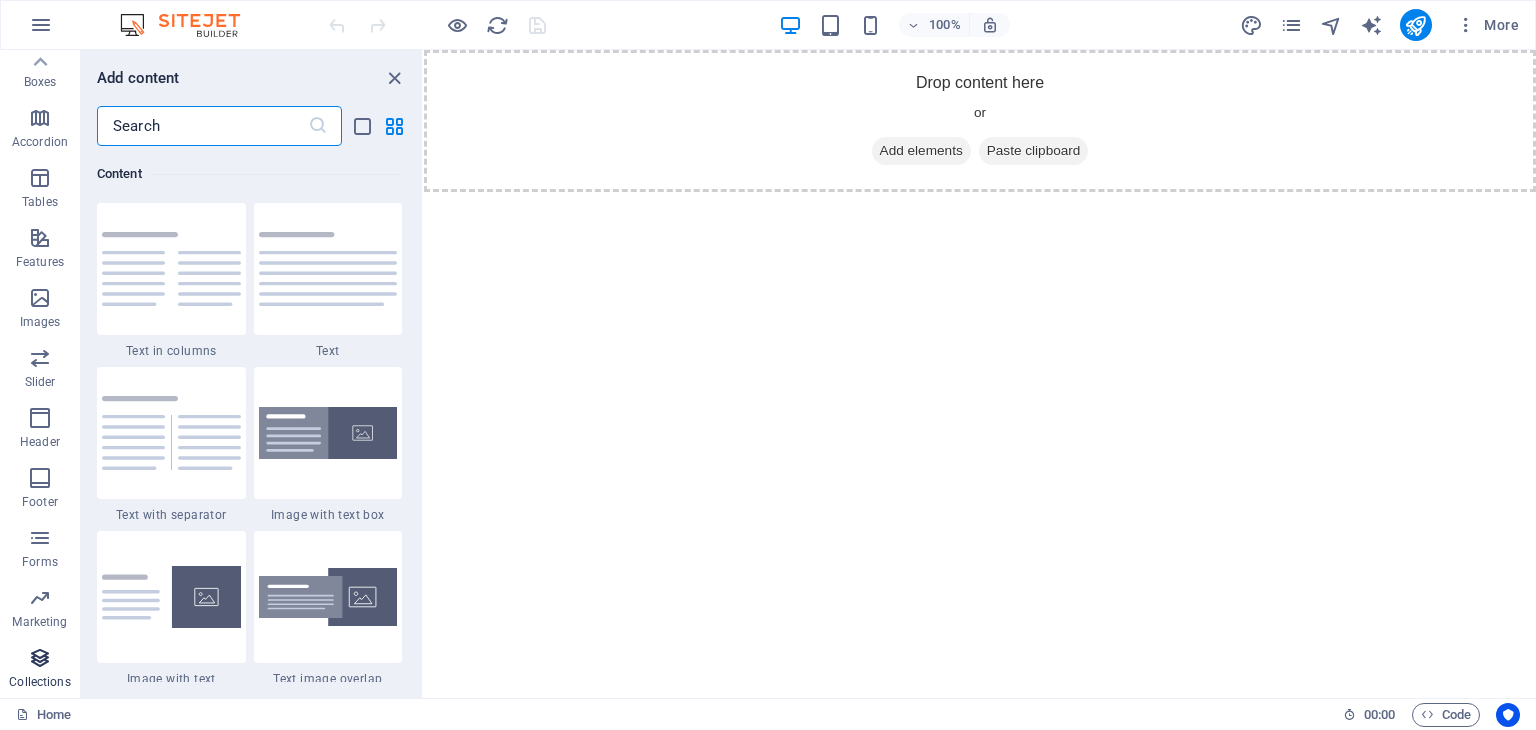 click at bounding box center (40, 658) 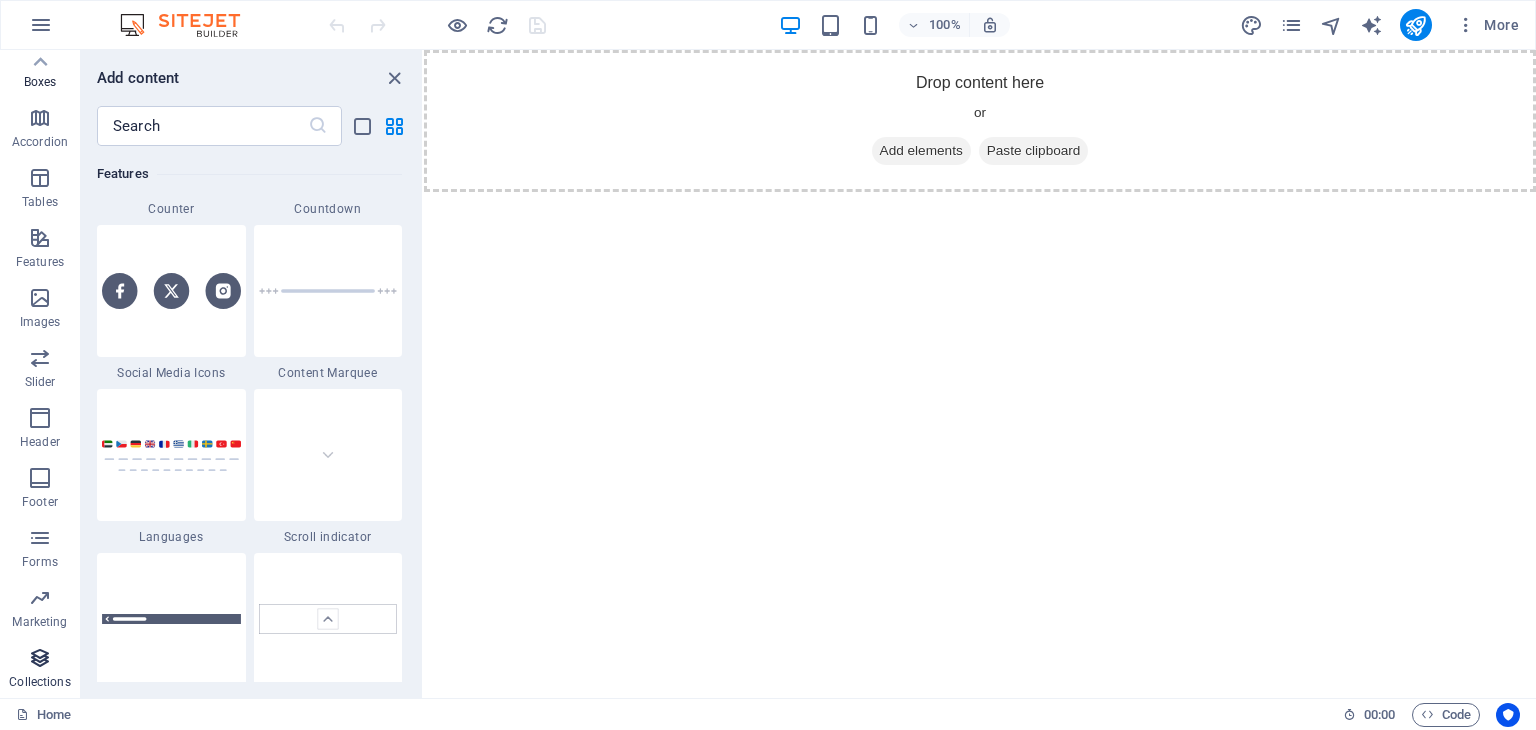 scroll, scrollTop: 18306, scrollLeft: 0, axis: vertical 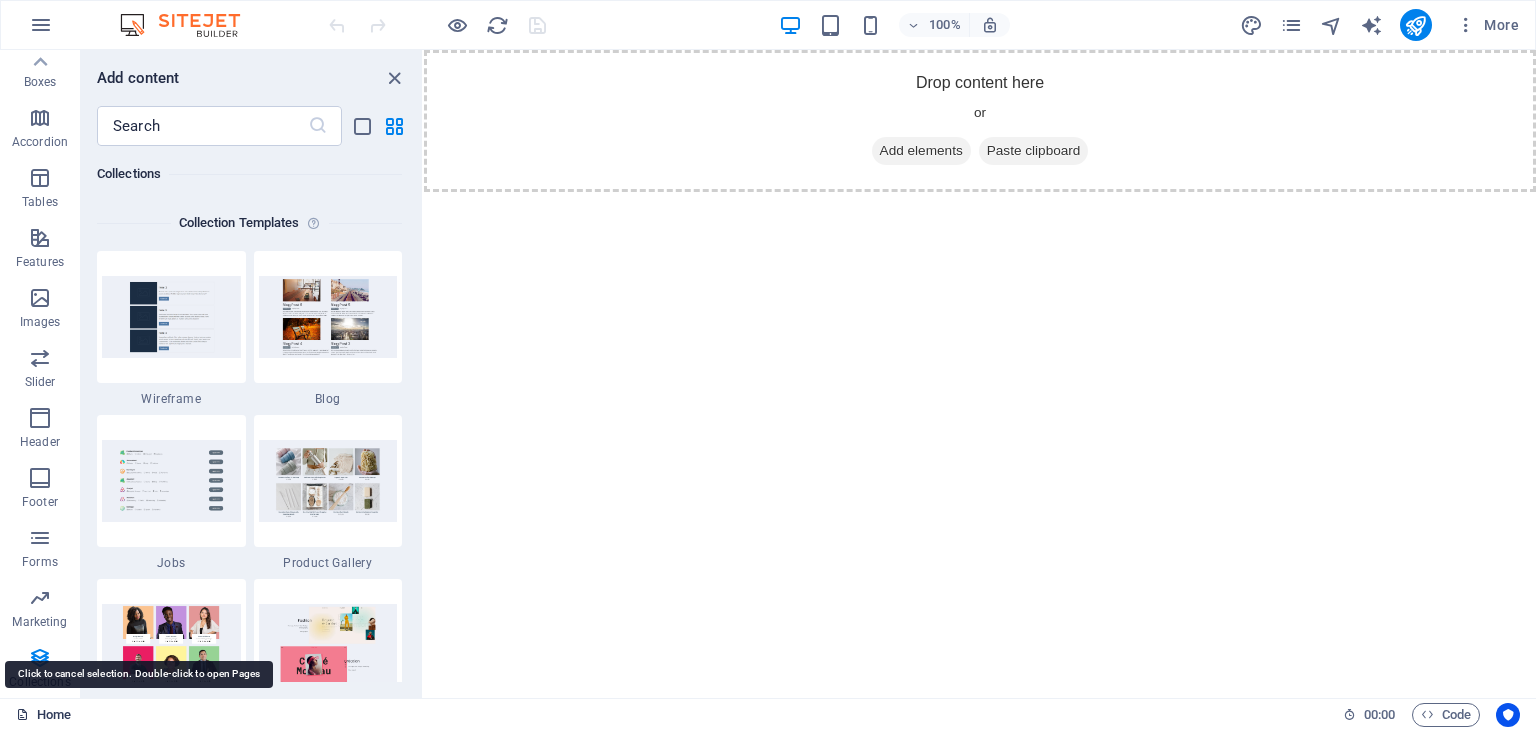 click at bounding box center [22, 714] 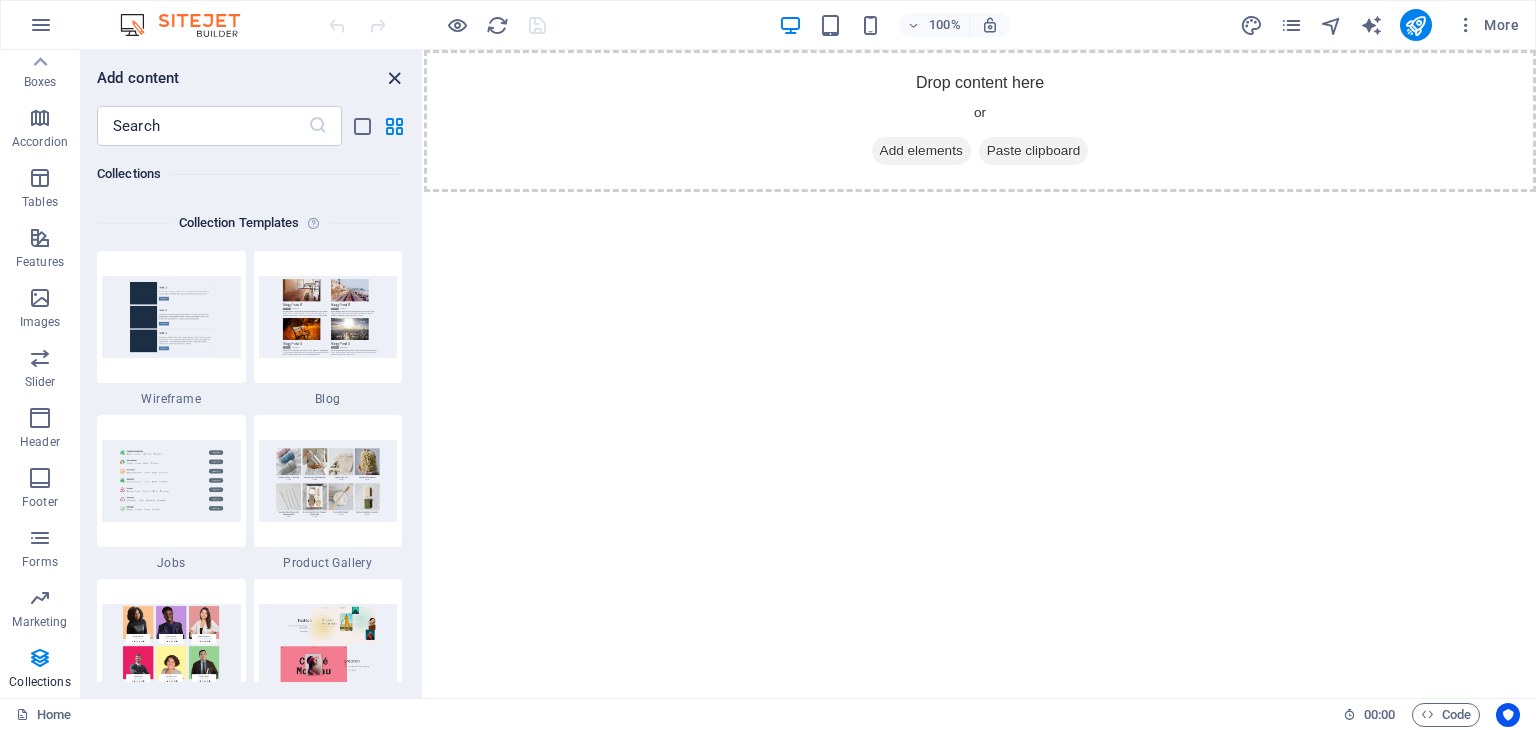 drag, startPoint x: 397, startPoint y: 86, endPoint x: 324, endPoint y: 35, distance: 89.050545 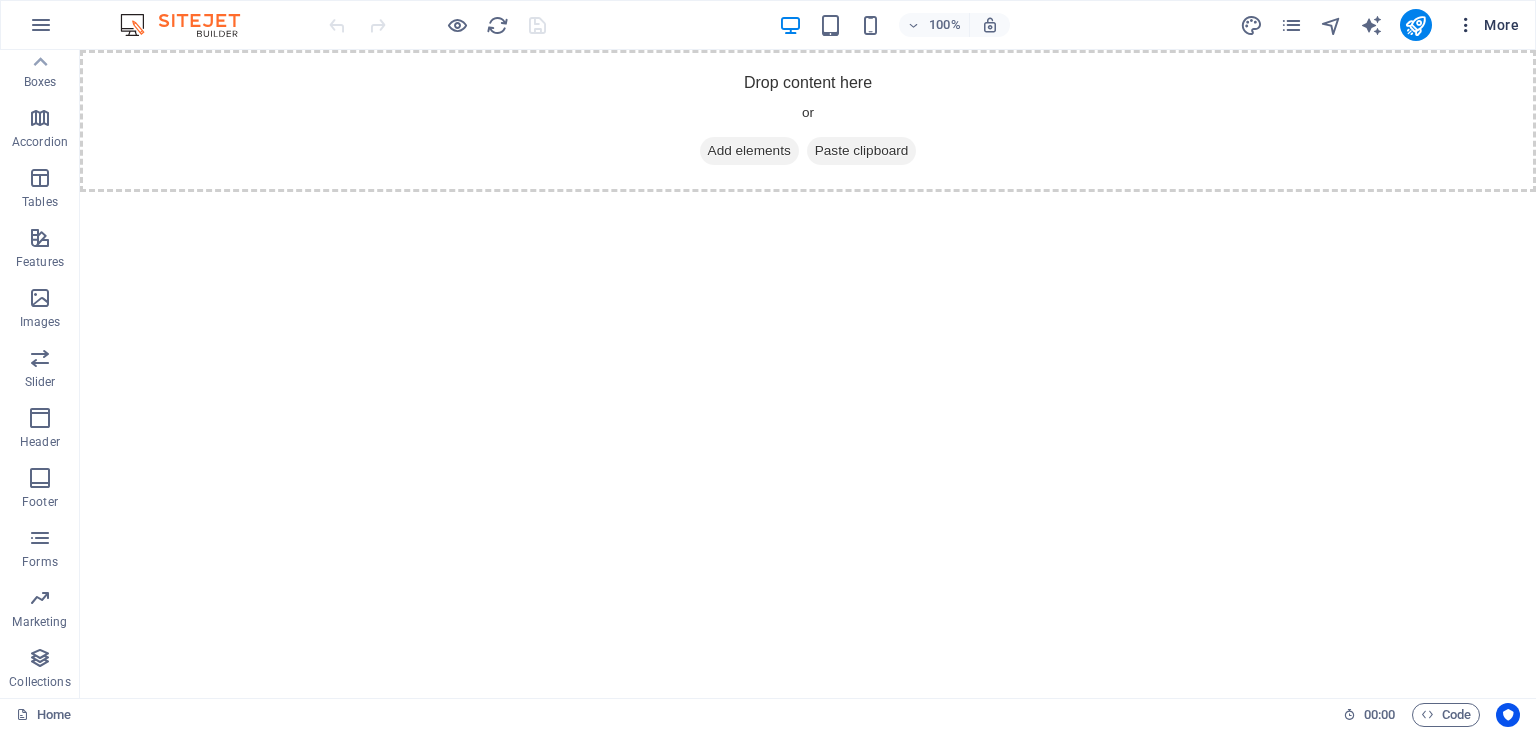 click on "More" at bounding box center (1487, 25) 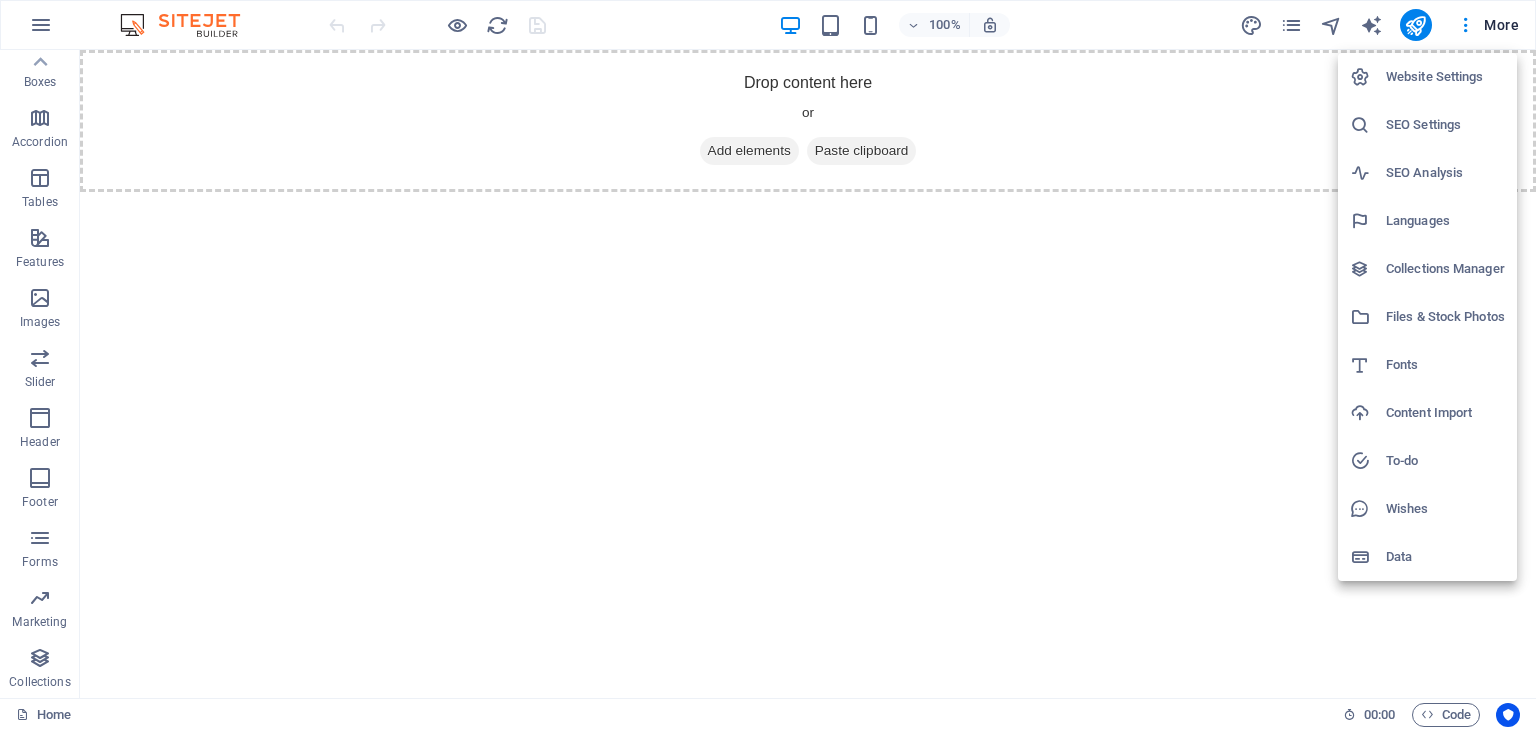 click on "Content Import" at bounding box center [1445, 413] 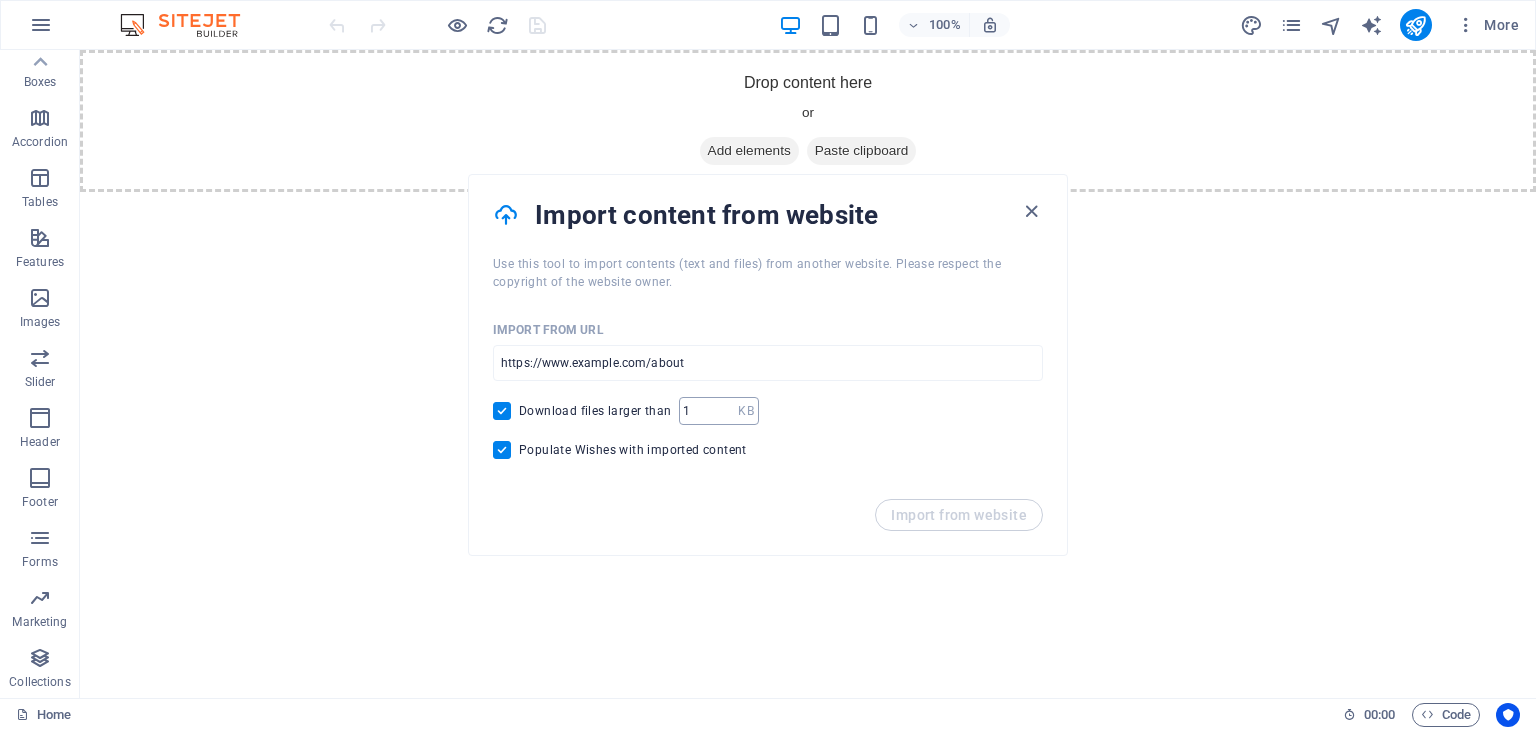 click on "1" at bounding box center (708, 411) 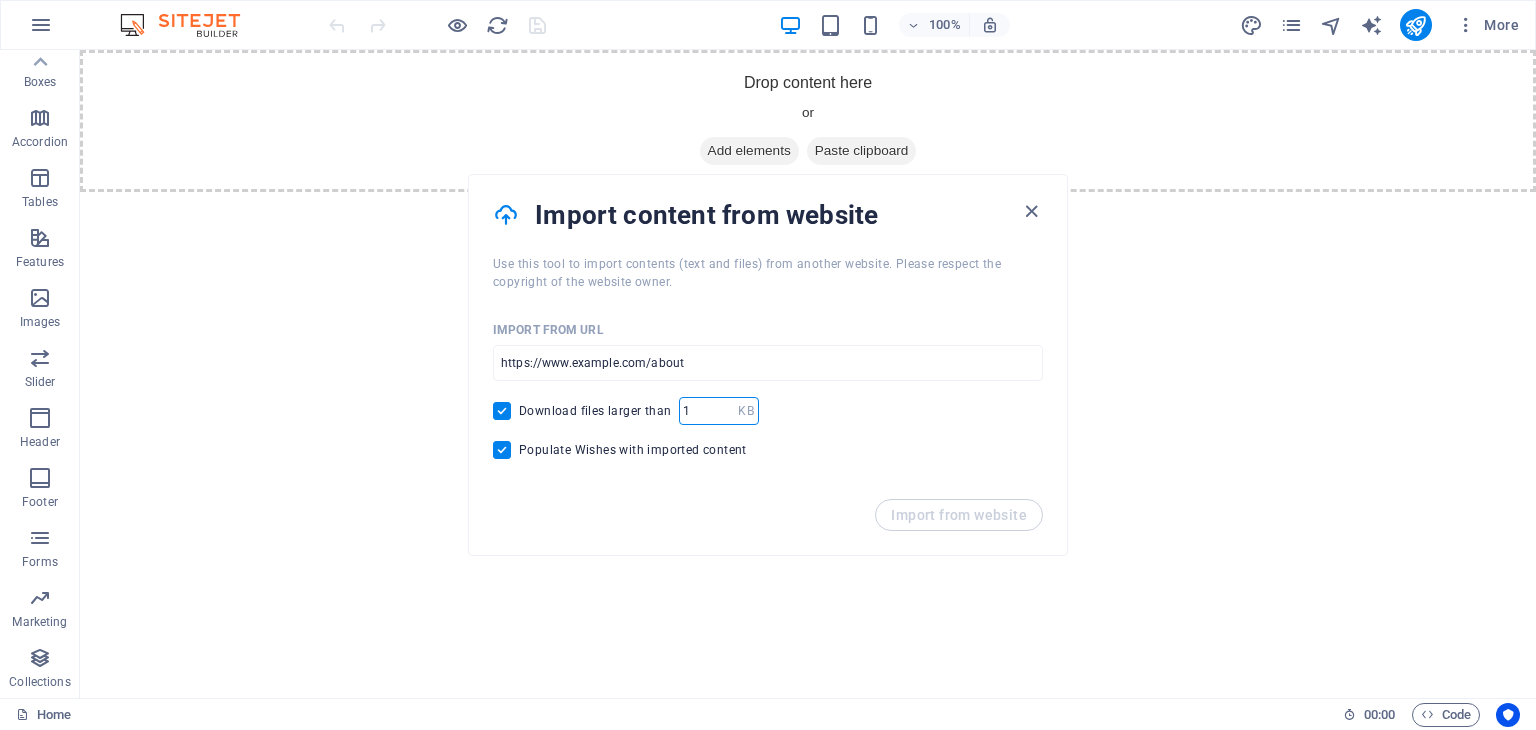 click on "1" at bounding box center [708, 411] 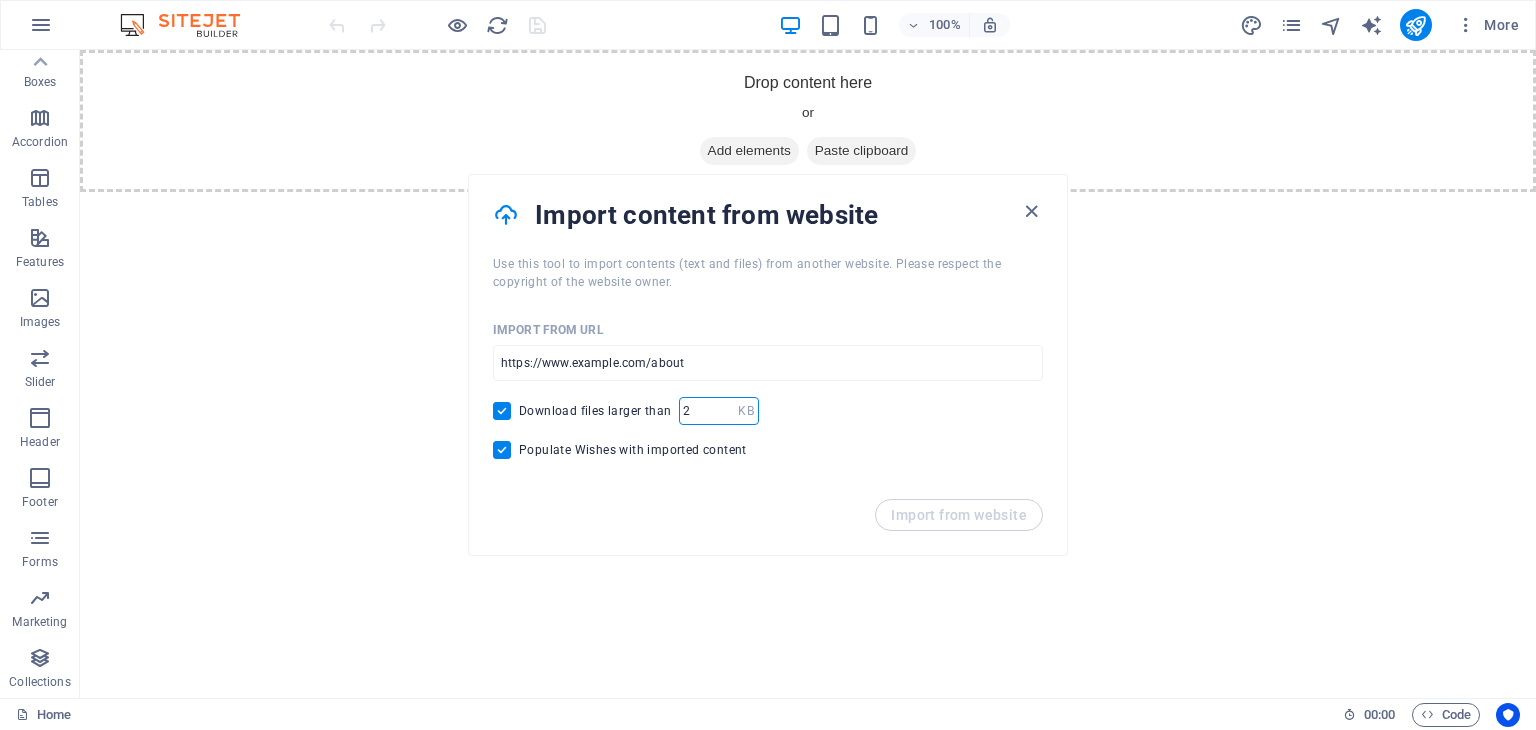 click on "2" at bounding box center (708, 411) 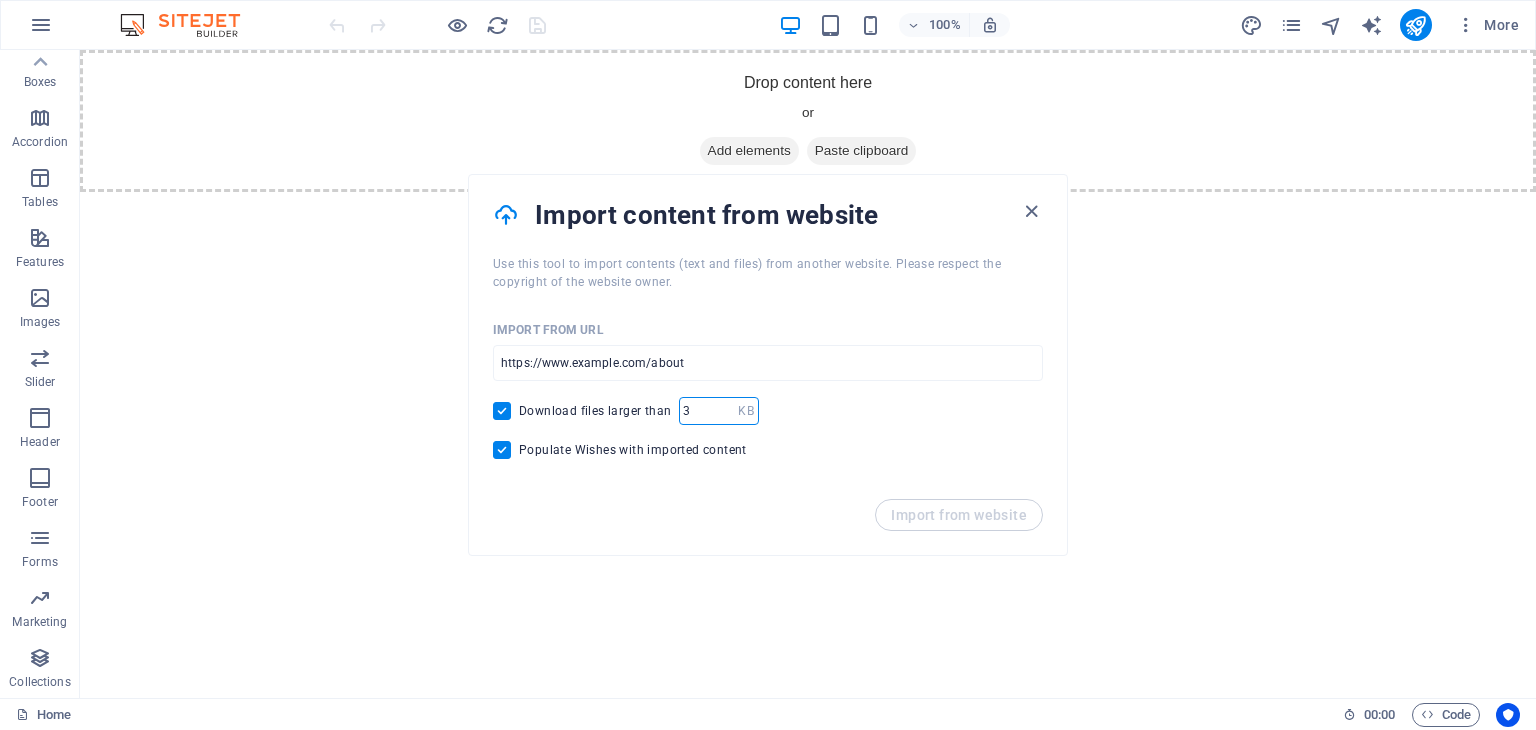 click on "3" at bounding box center [708, 411] 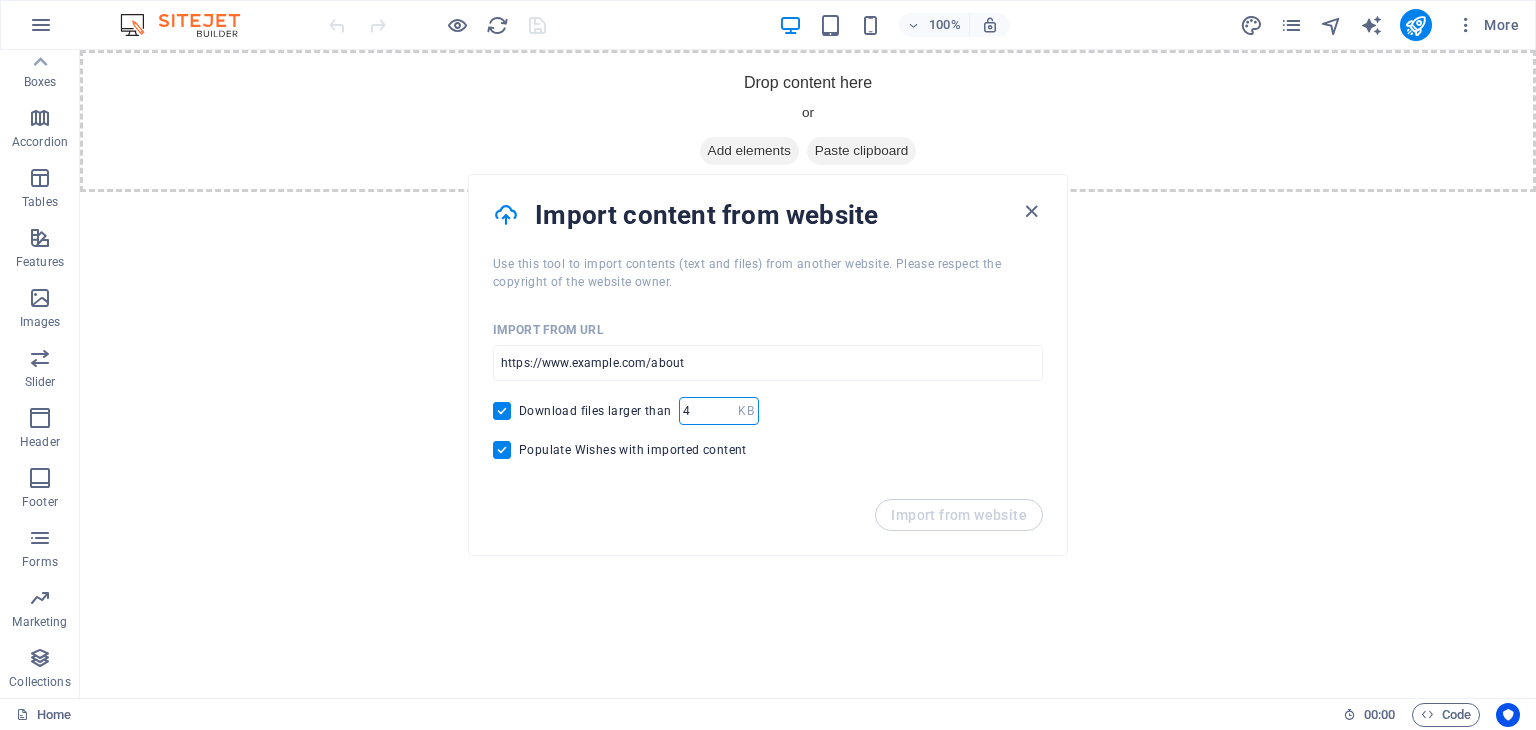 click on "4" at bounding box center (708, 411) 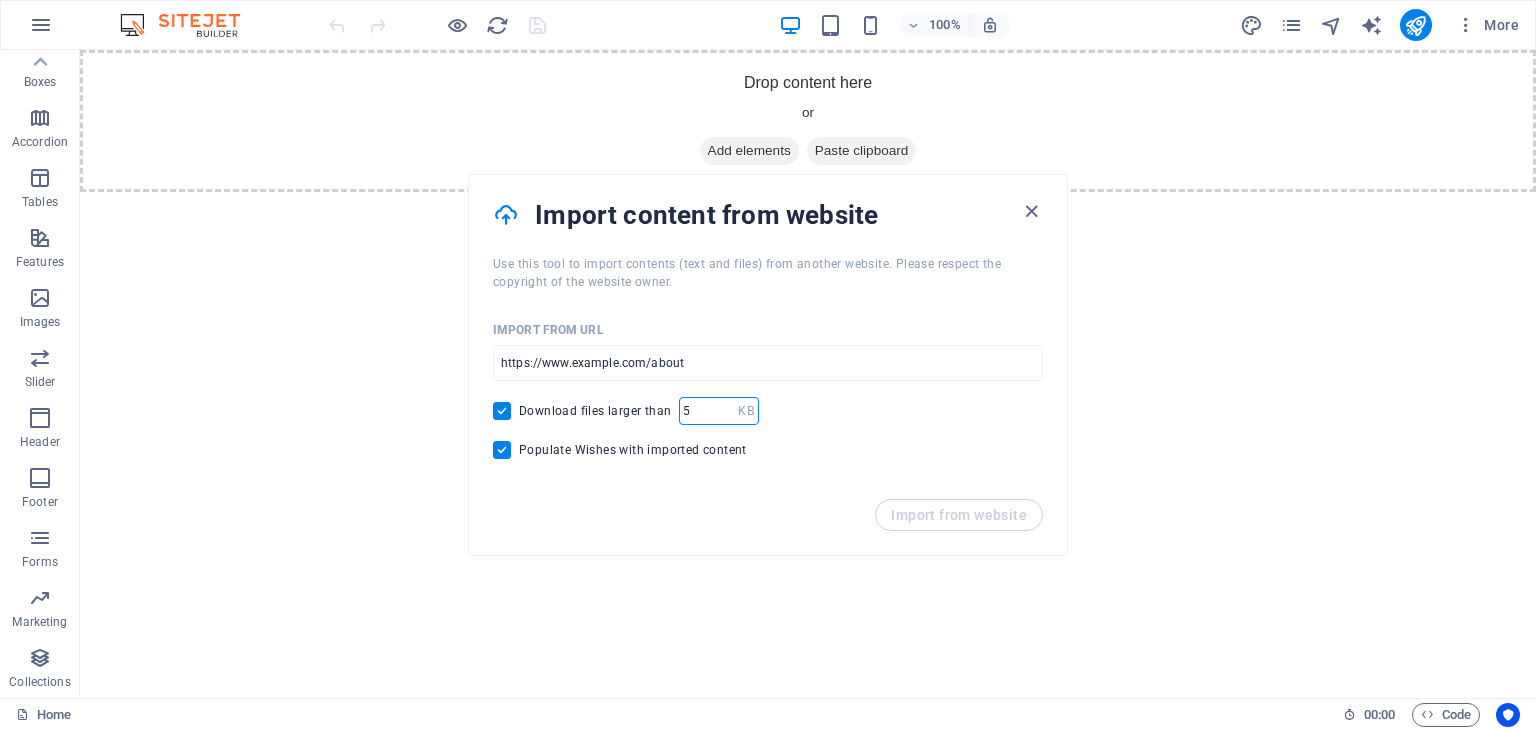 type on "5" 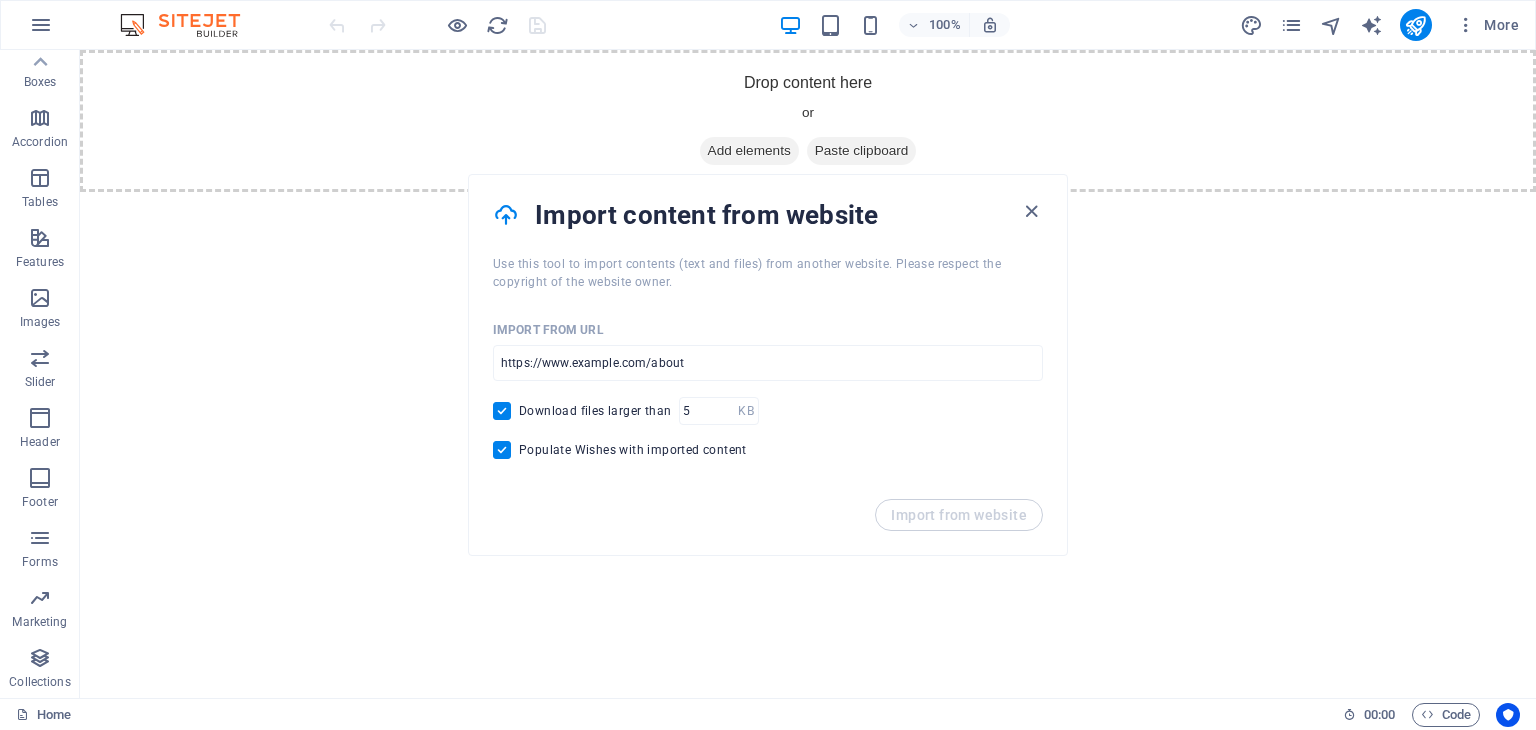 click on "Import from website" at bounding box center [768, 527] 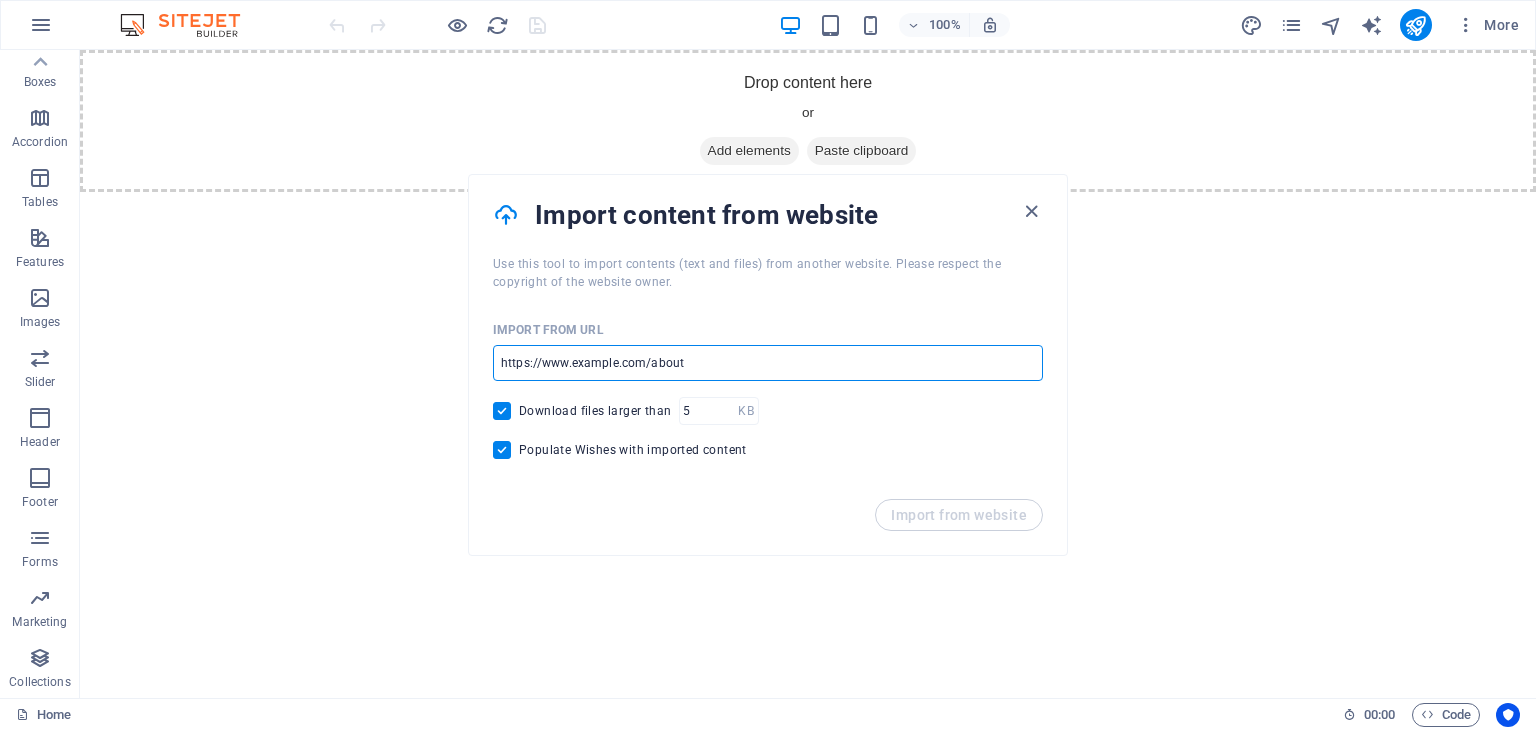 drag, startPoint x: 739, startPoint y: 409, endPoint x: 420, endPoint y: 359, distance: 322.8947 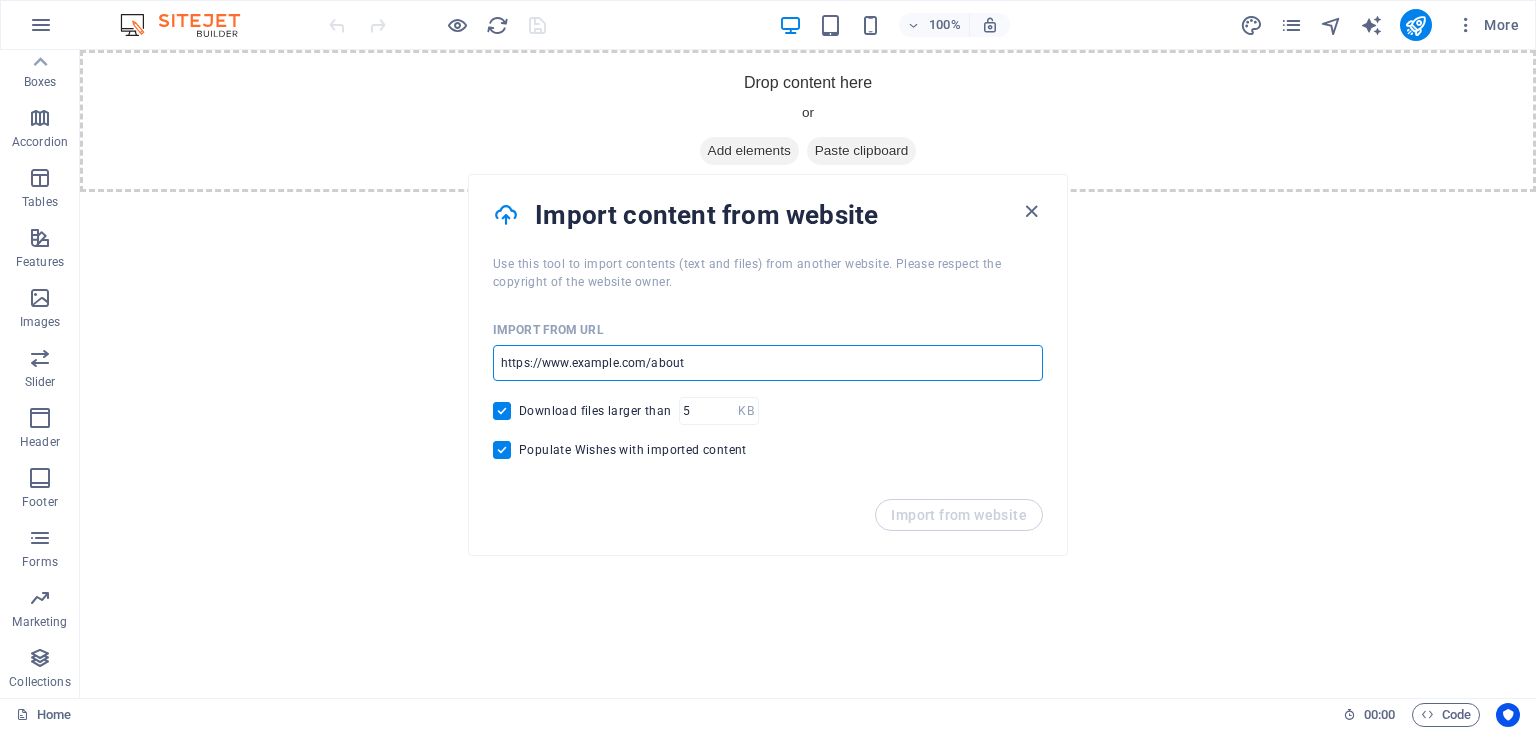 click at bounding box center (768, 363) 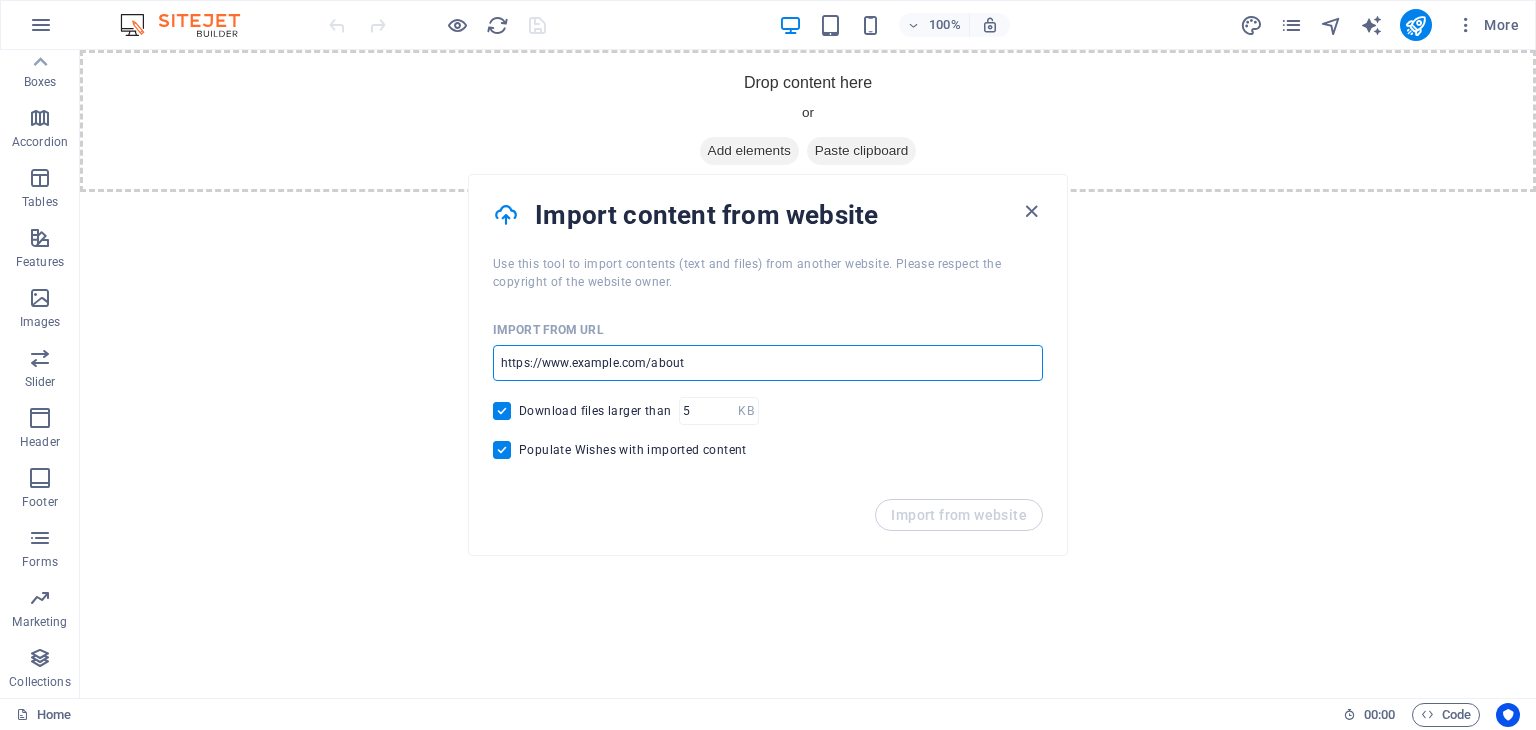 click at bounding box center [768, 363] 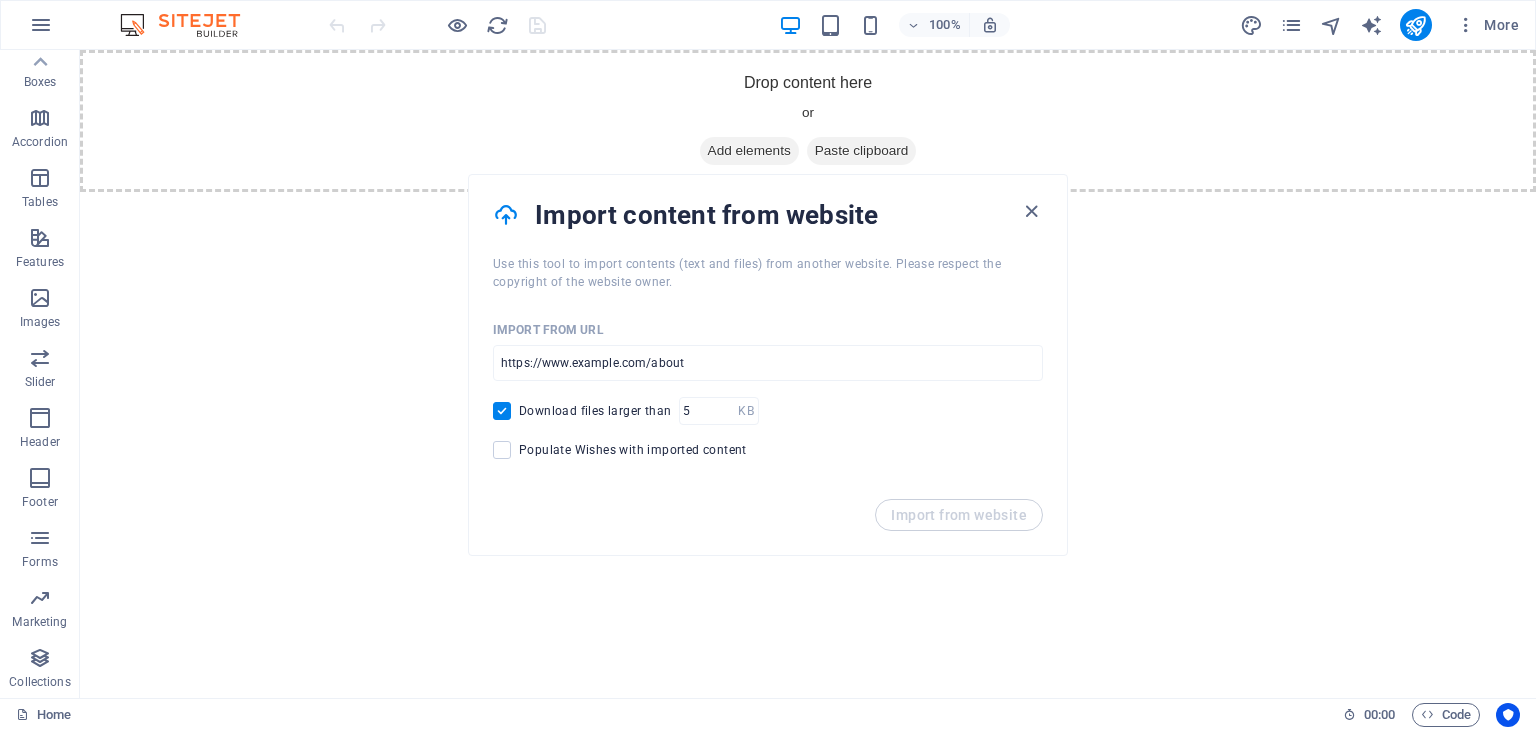 click at bounding box center (502, 450) 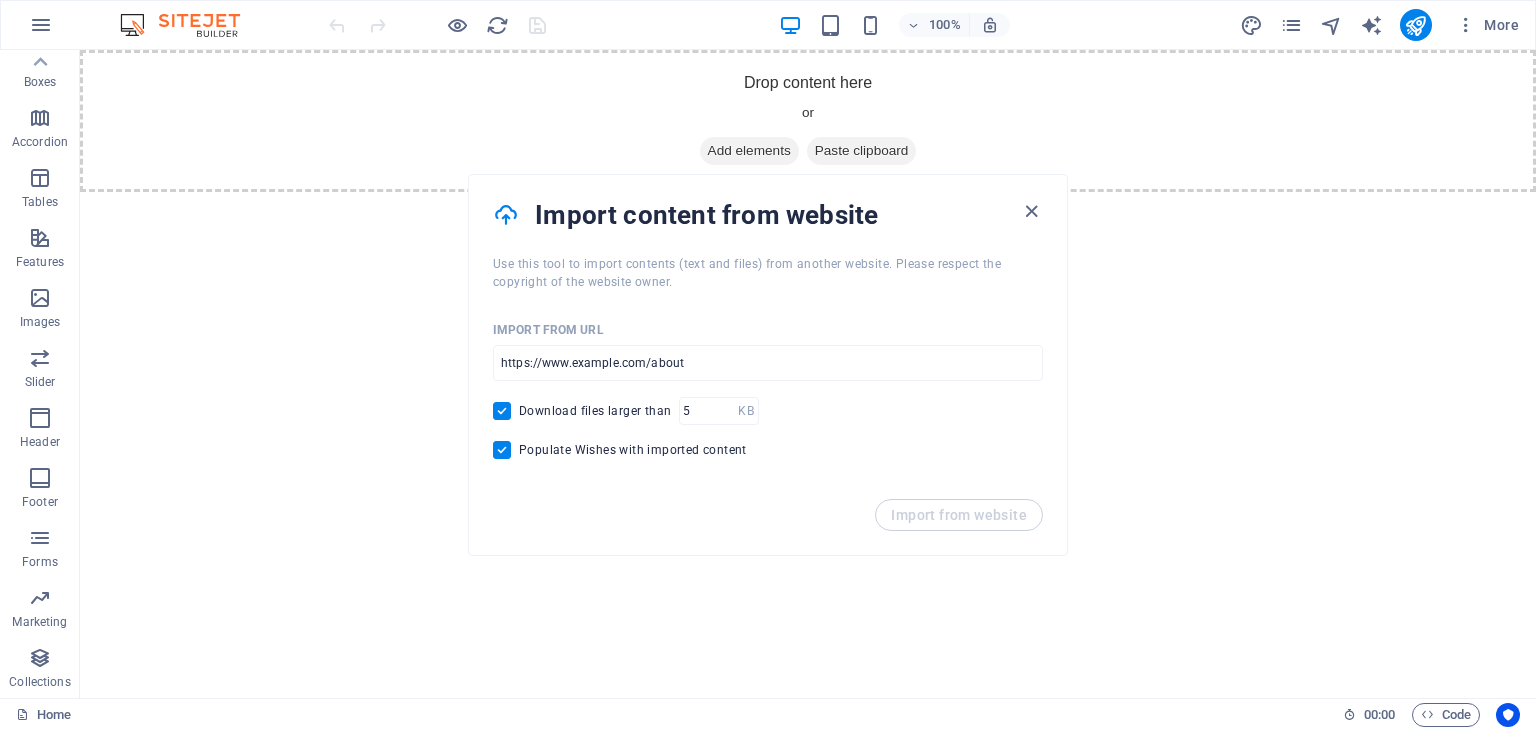 click on "Download files larger than" at bounding box center [506, 411] 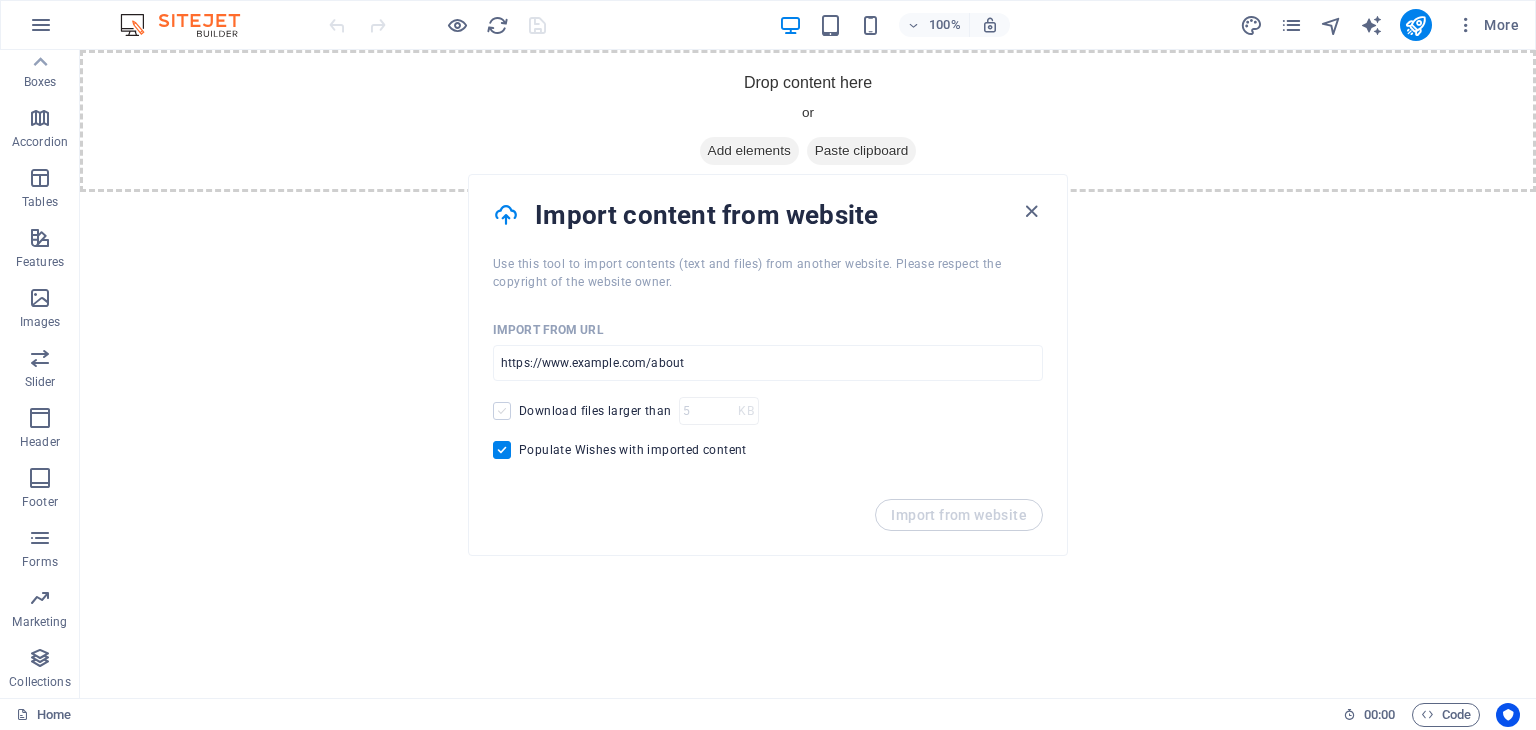 click at bounding box center [502, 411] 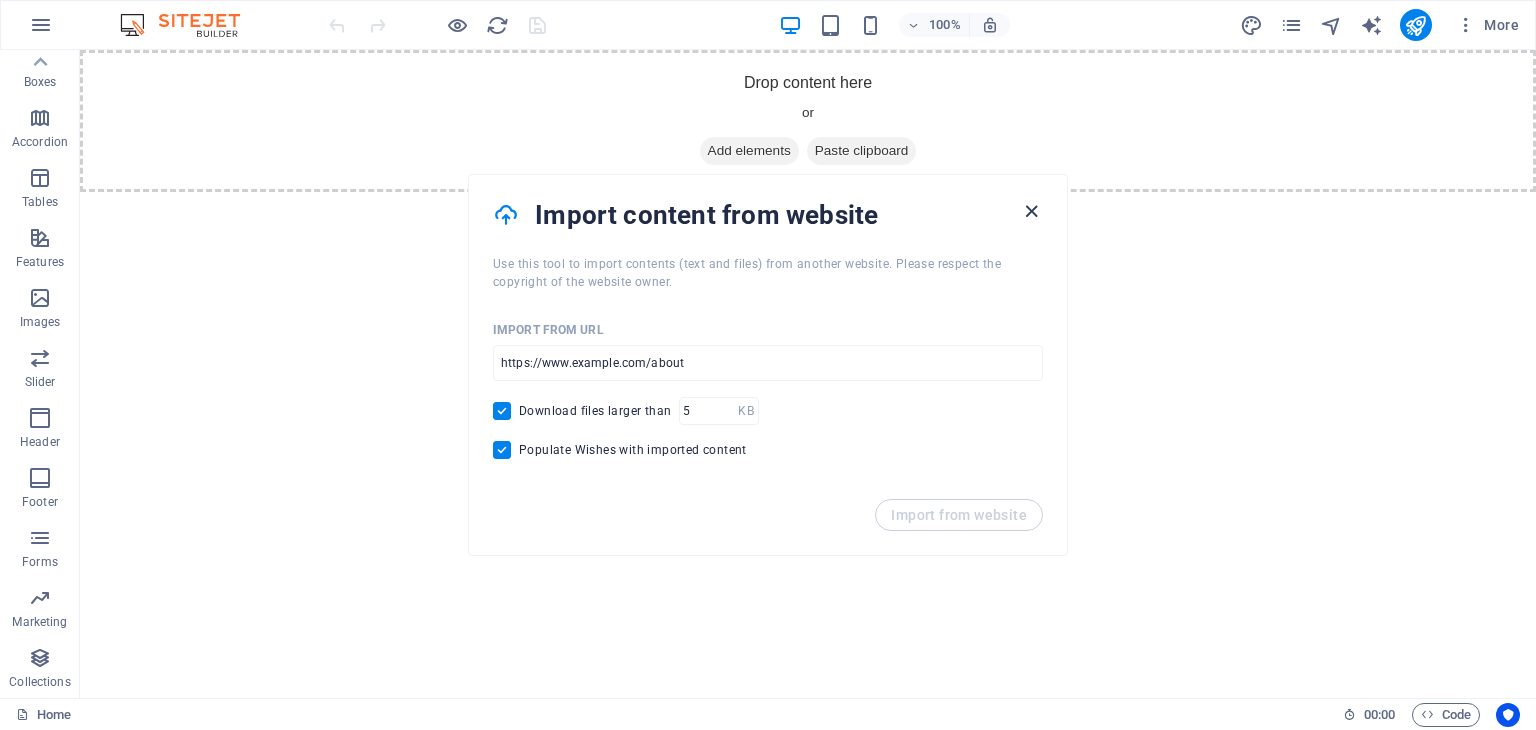 click at bounding box center [1031, 211] 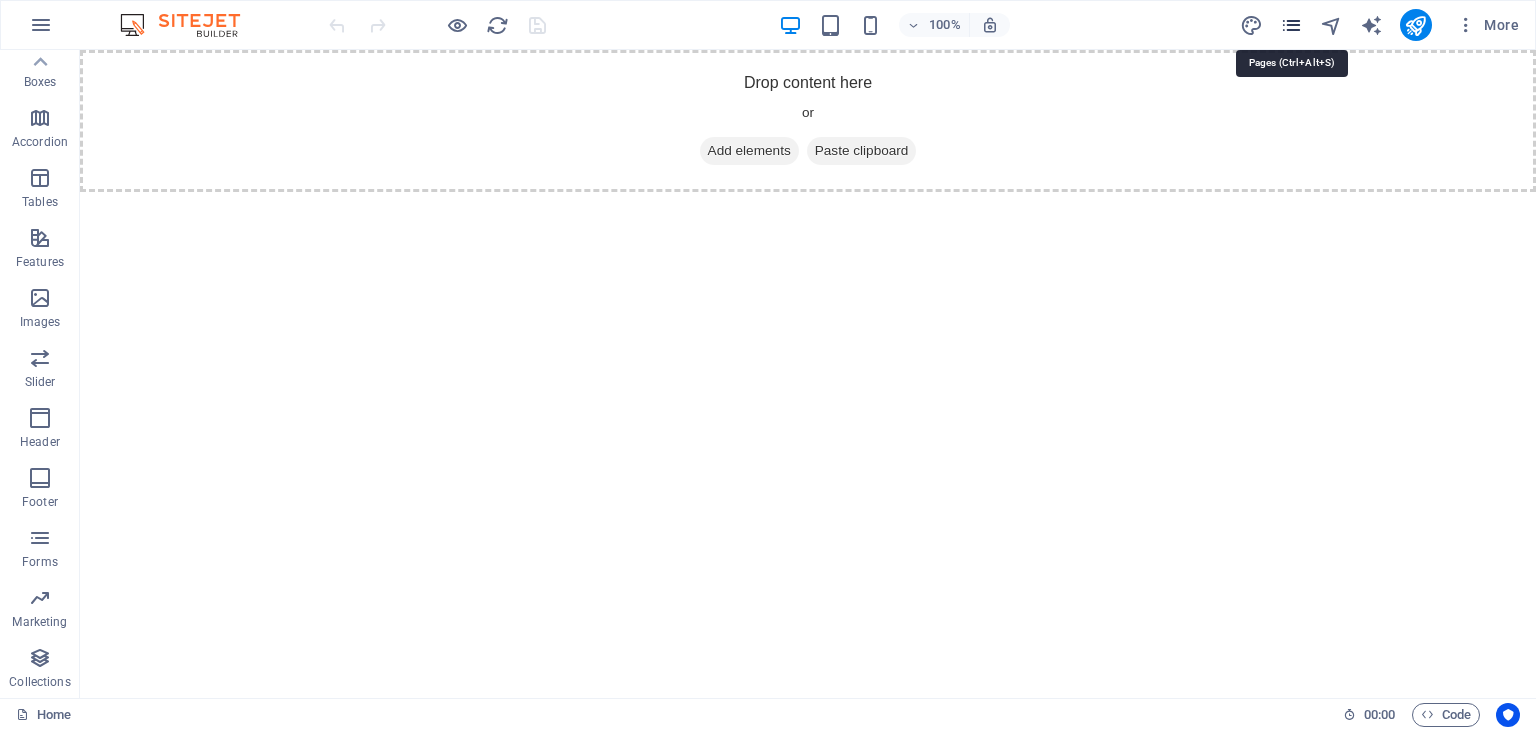 click at bounding box center [1291, 25] 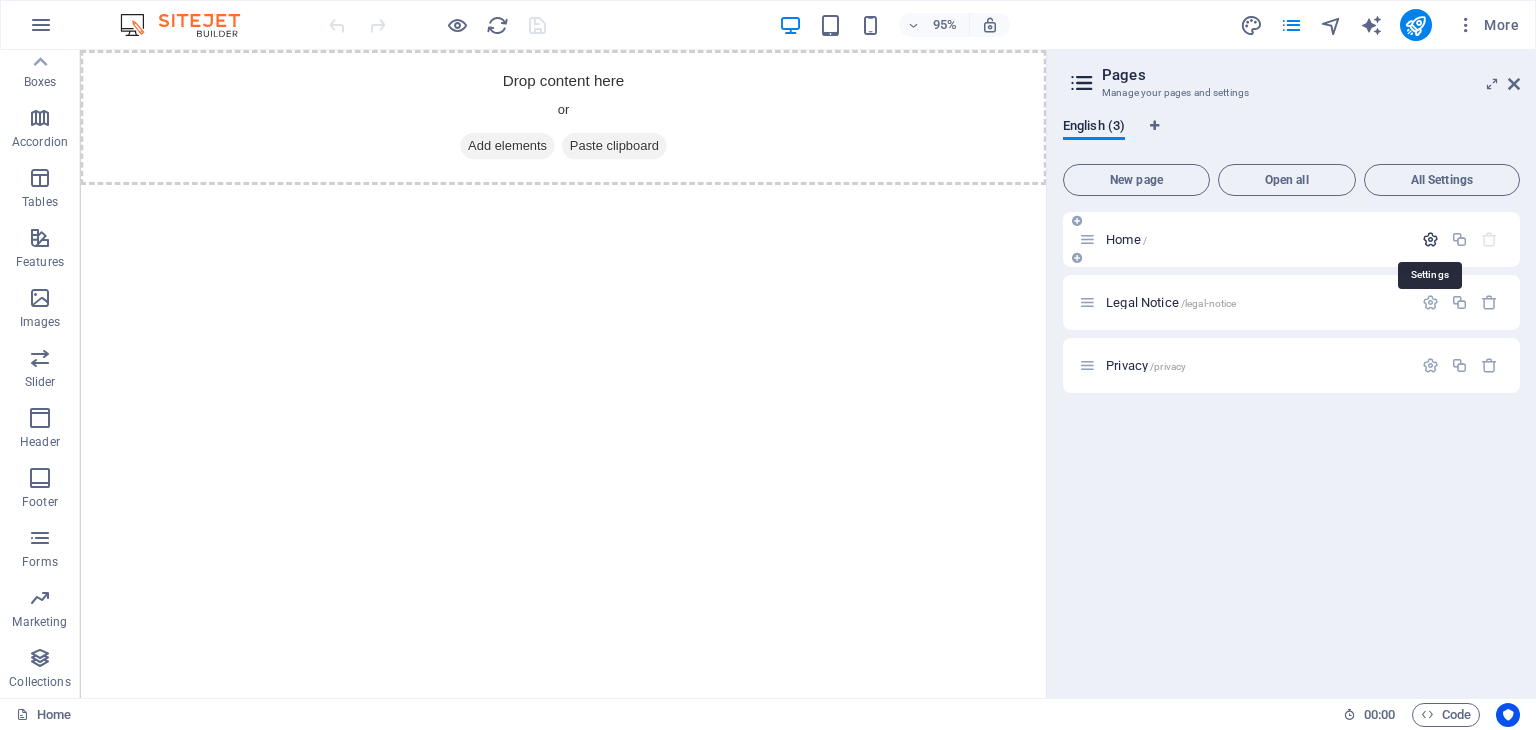 click at bounding box center [1430, 239] 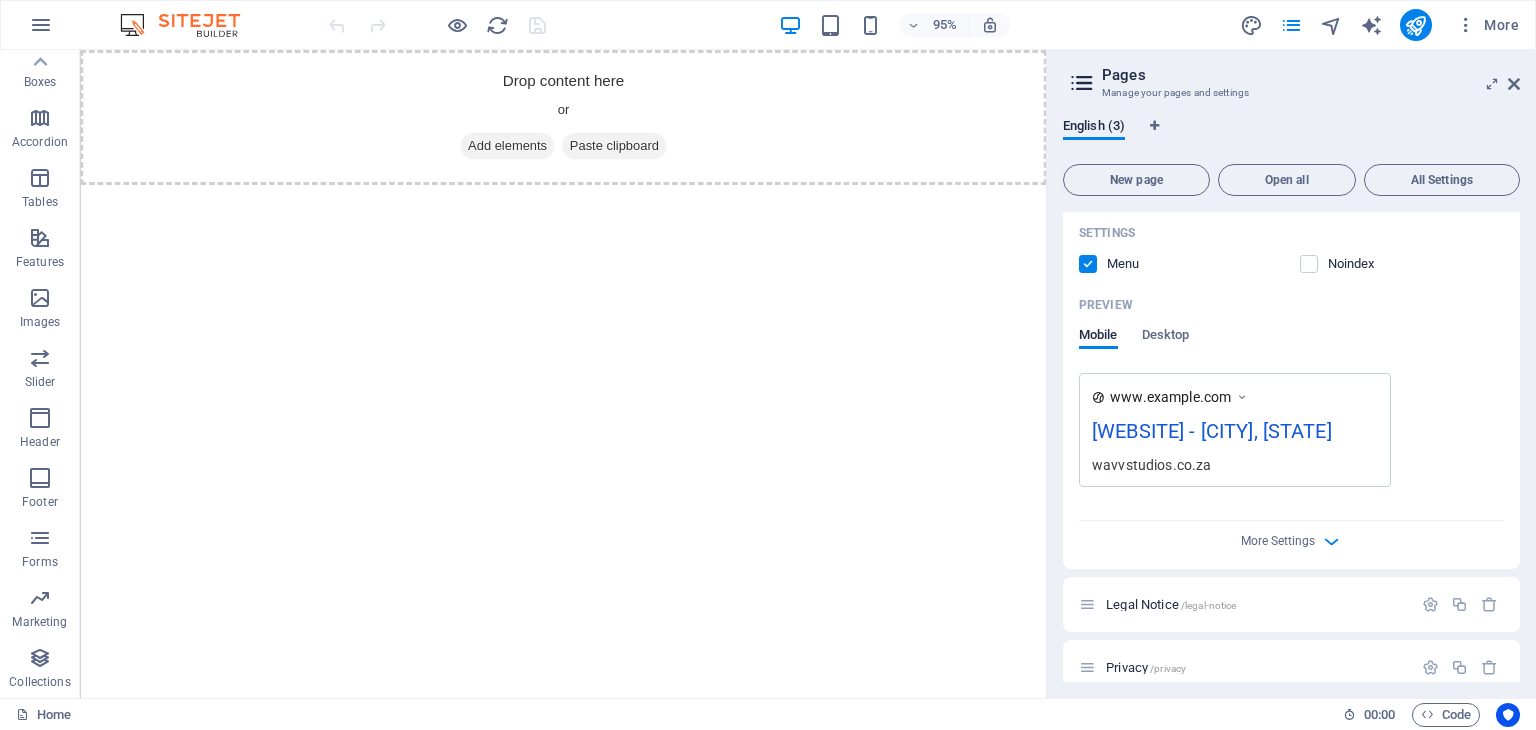 scroll, scrollTop: 492, scrollLeft: 0, axis: vertical 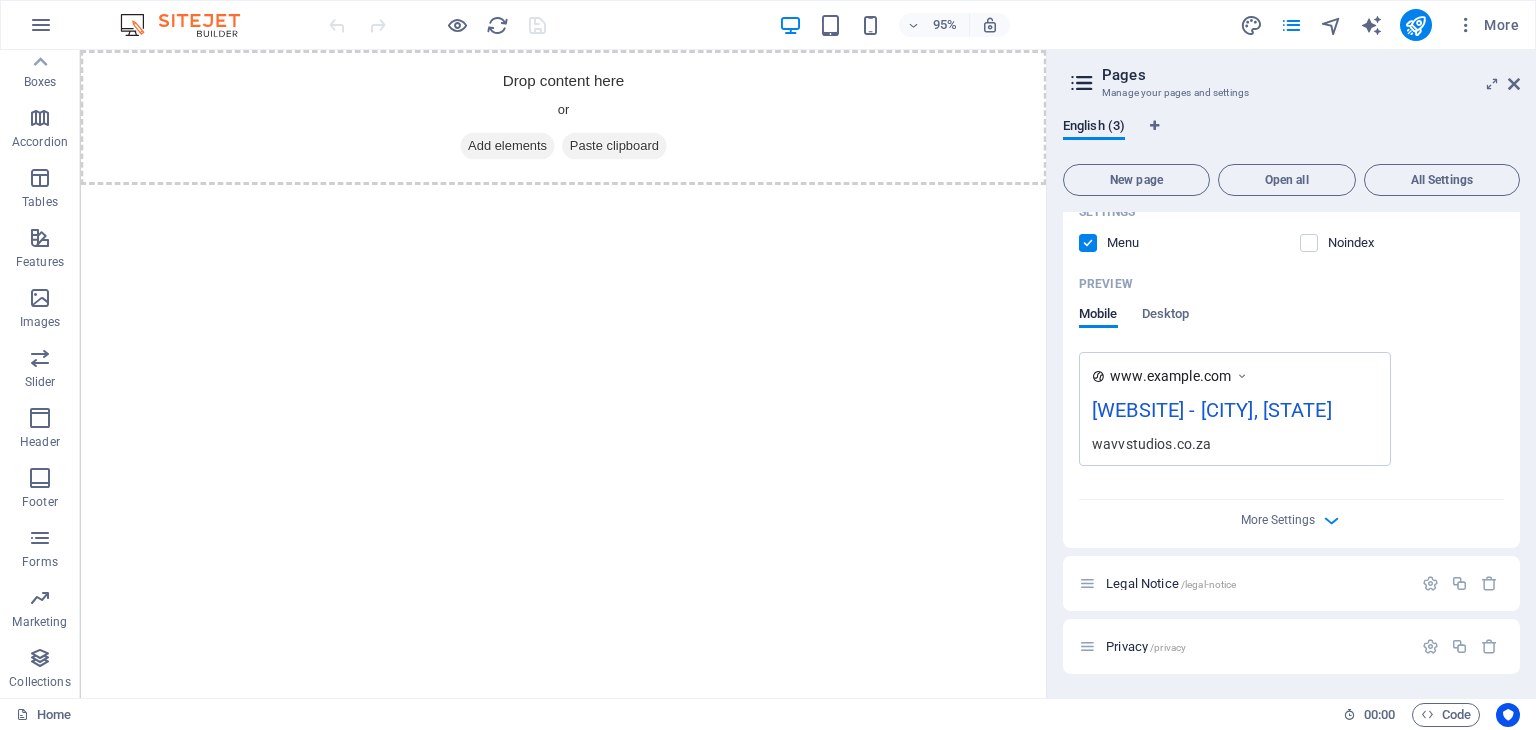 click on "[WEBSITE] - [CITY], [STATE]" at bounding box center [1235, 414] 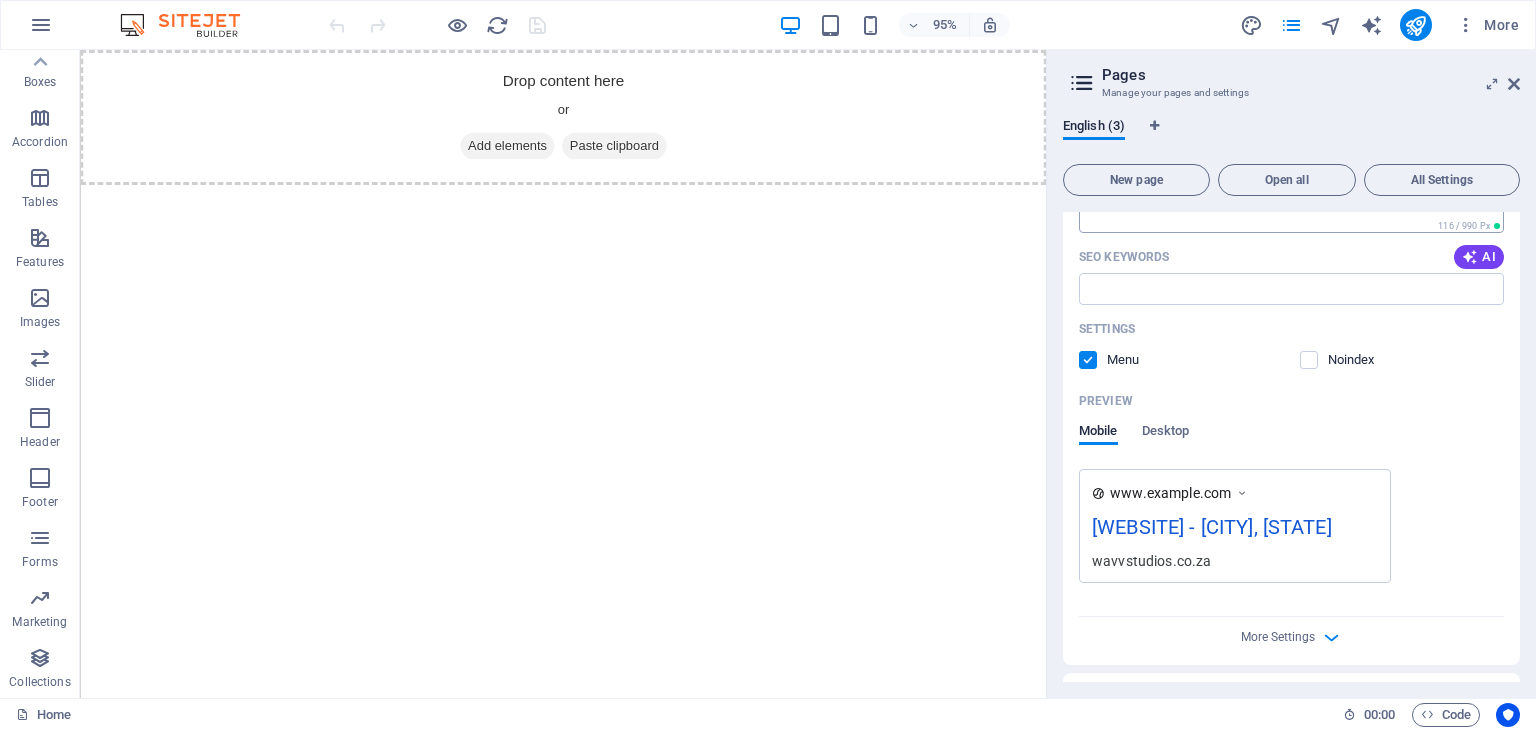 scroll, scrollTop: 492, scrollLeft: 0, axis: vertical 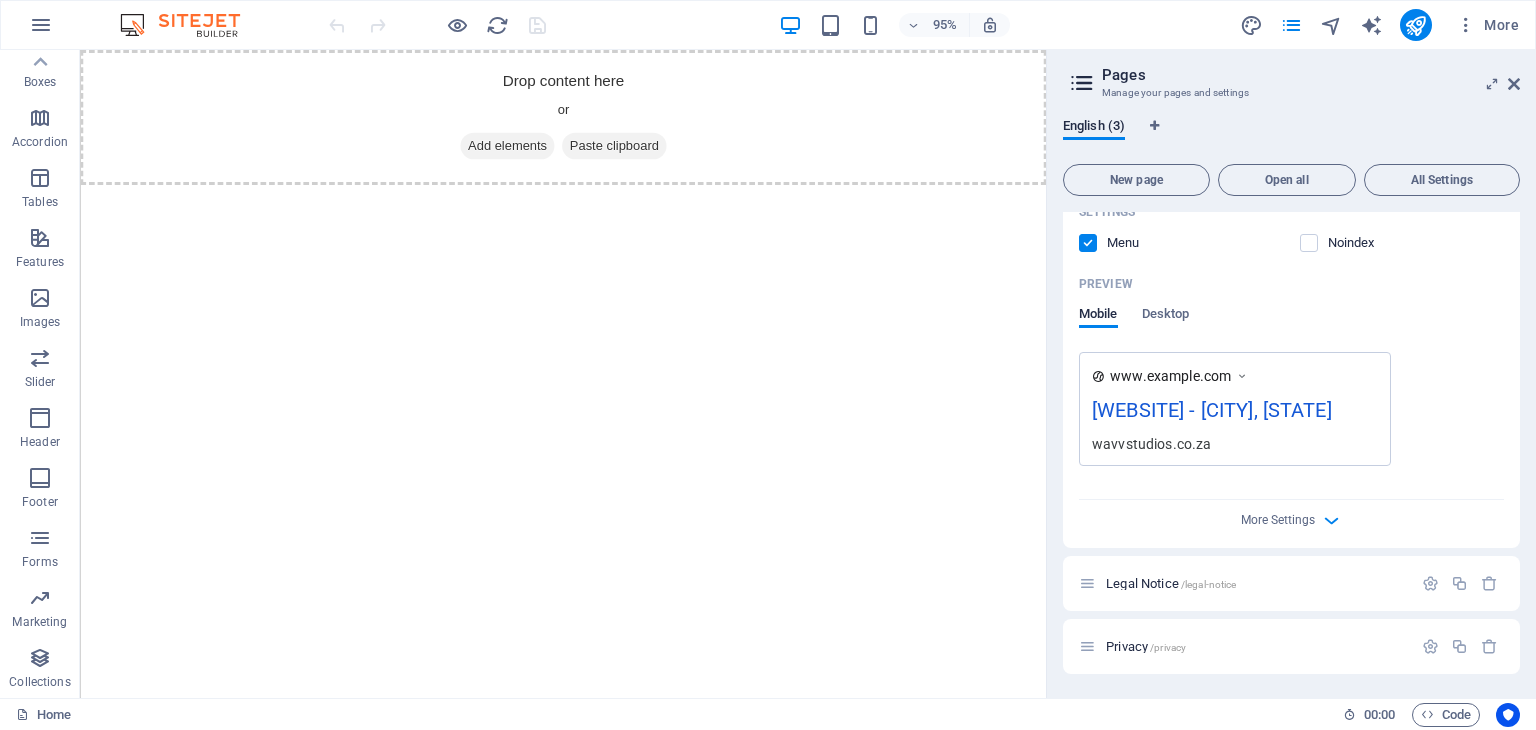 click on "[WEBSITE] - [CITY], [STATE]" at bounding box center (1235, 414) 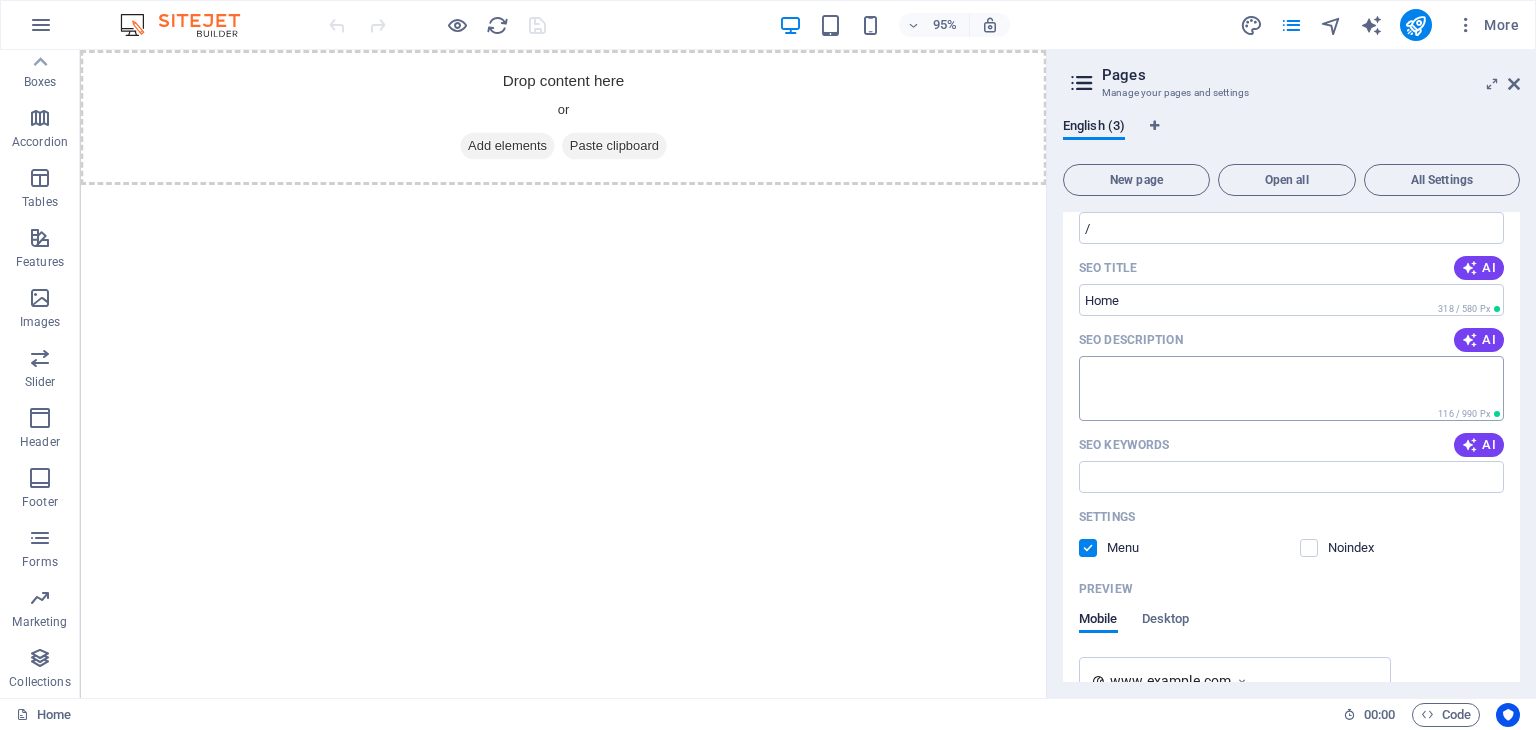 scroll, scrollTop: 0, scrollLeft: 0, axis: both 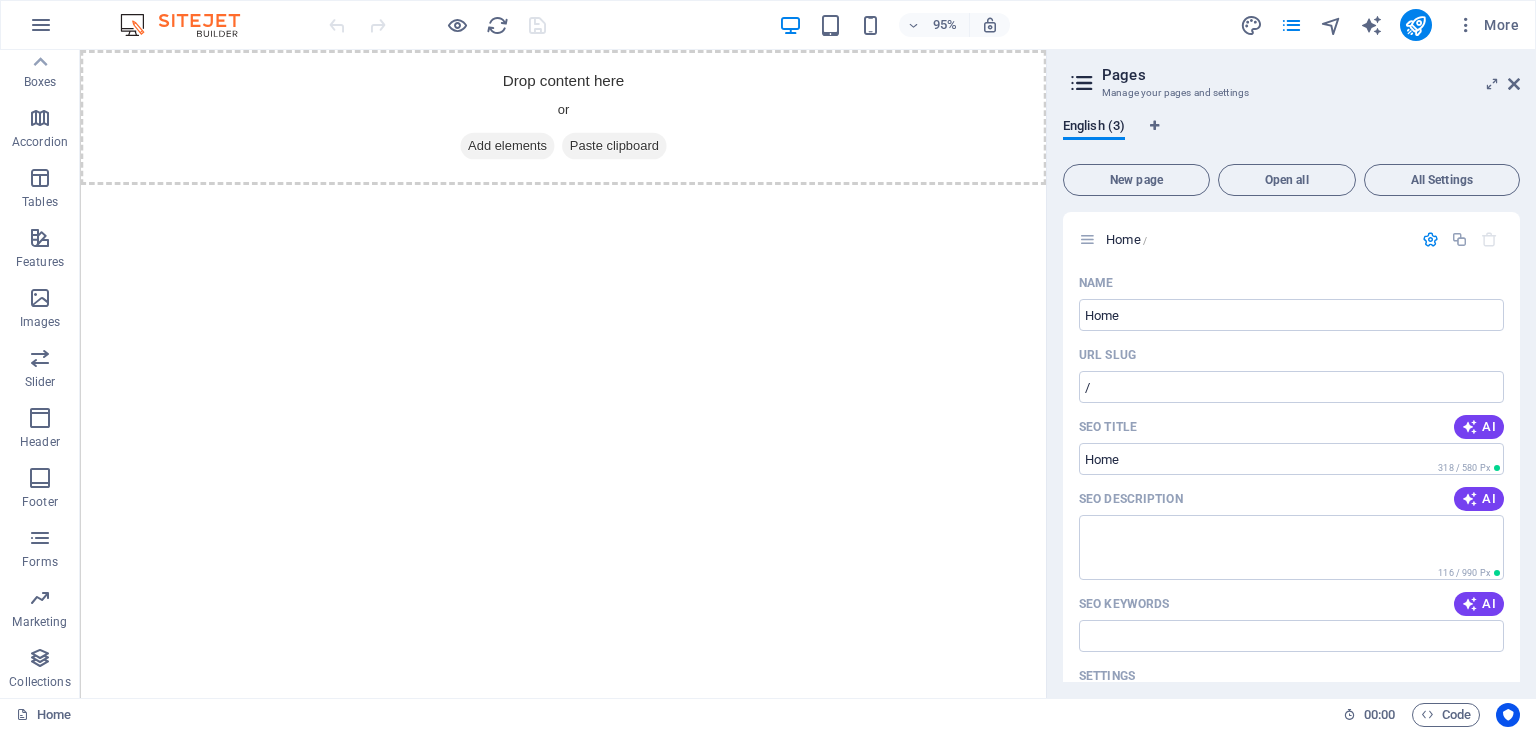 click on "Pages Manage your pages and settings" at bounding box center [1293, 76] 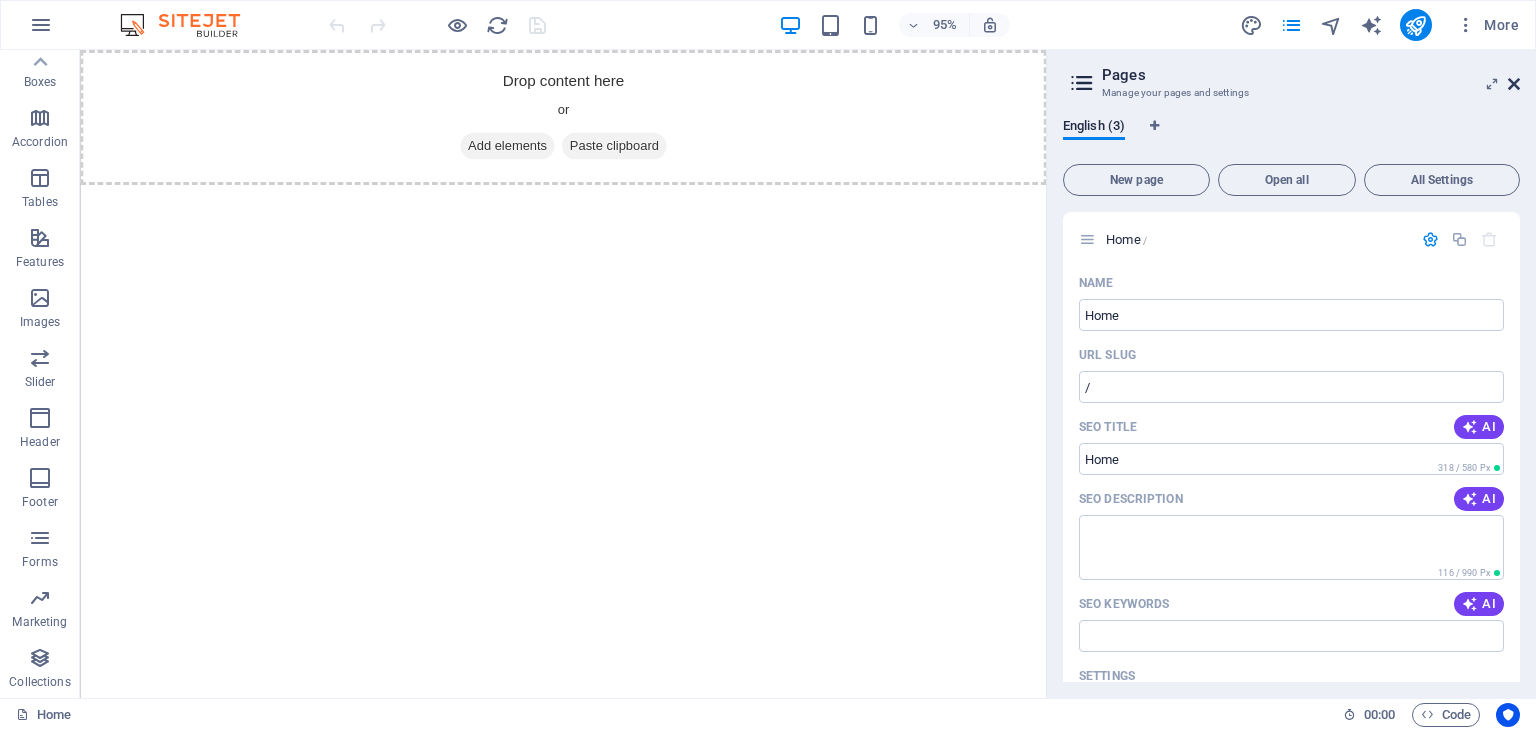 click at bounding box center [1514, 84] 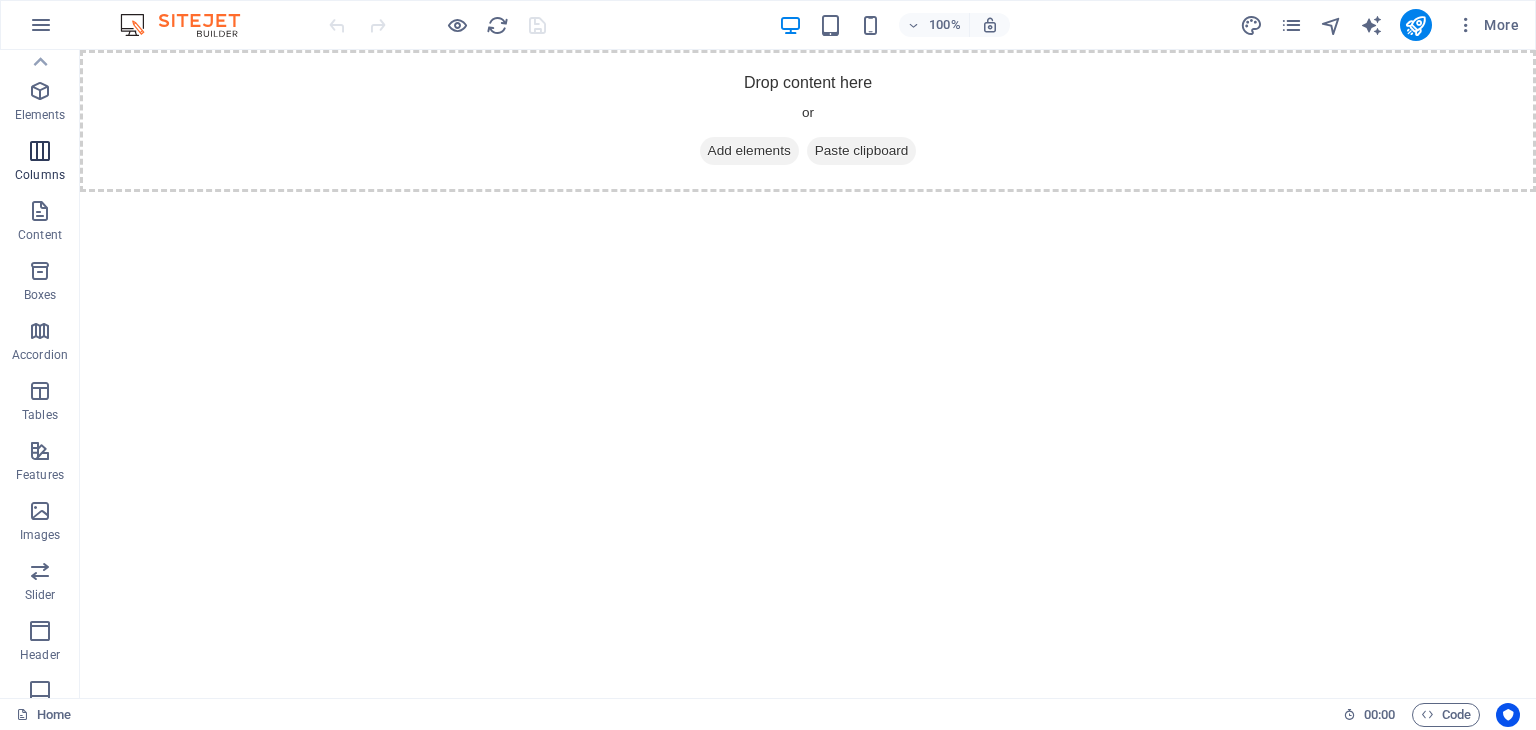 scroll, scrollTop: 0, scrollLeft: 0, axis: both 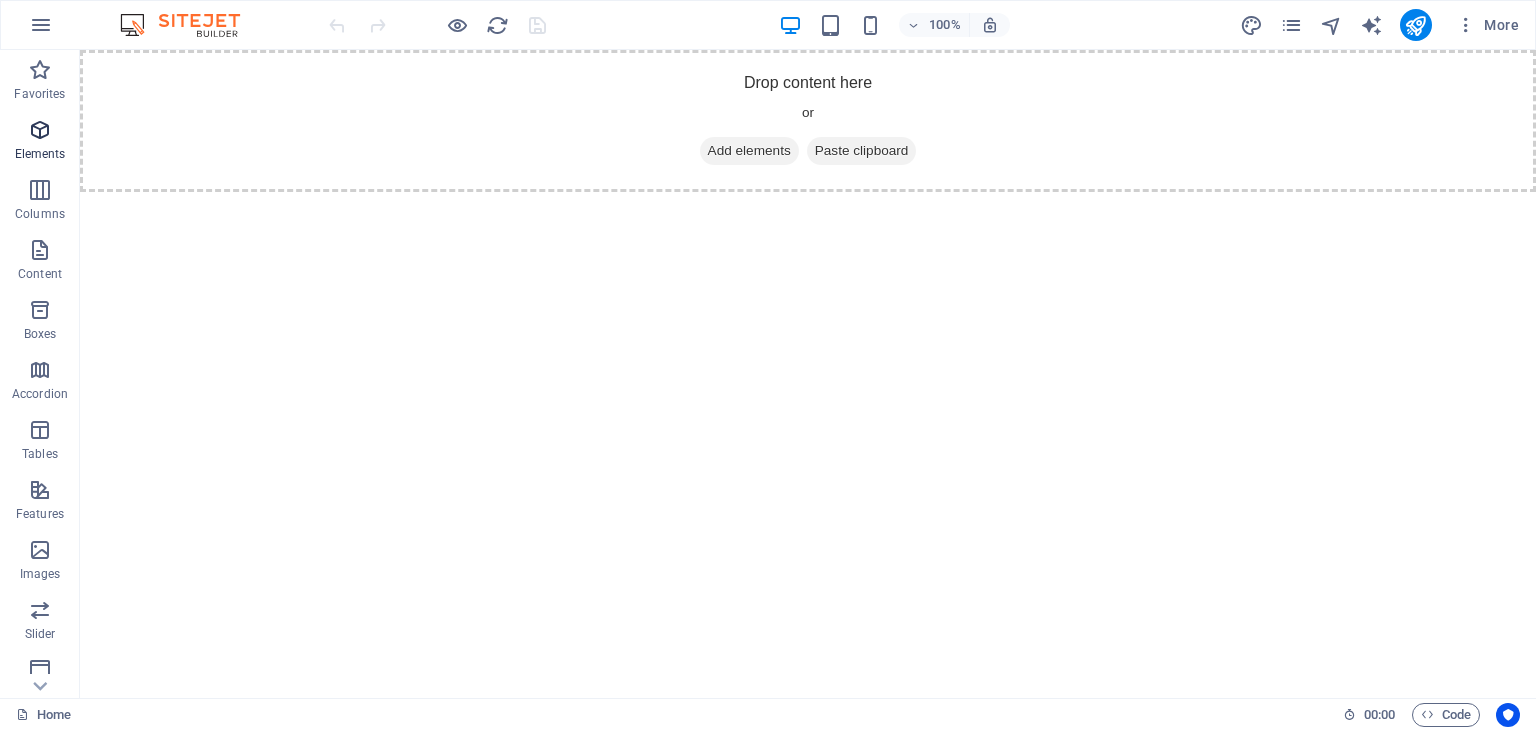 click at bounding box center [40, 130] 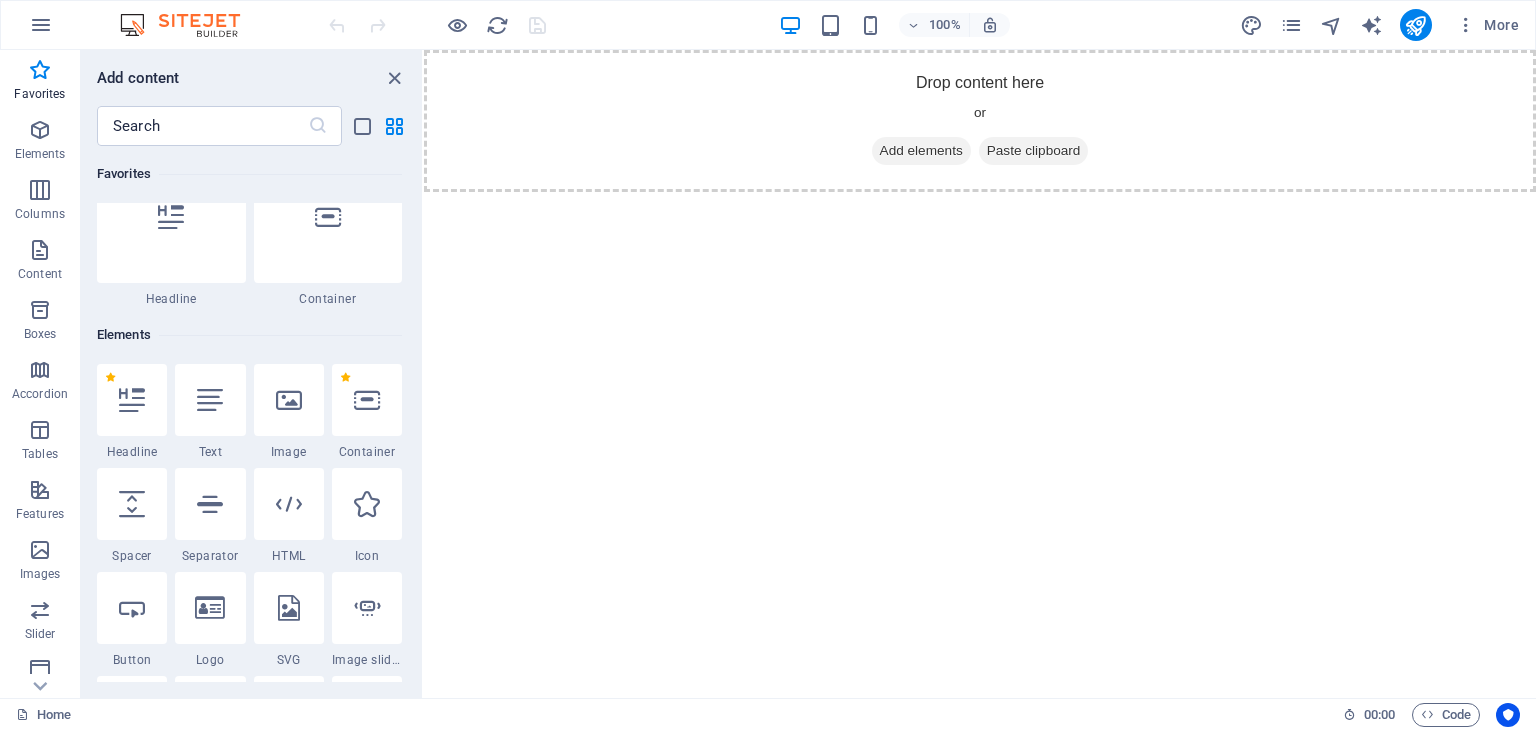 scroll, scrollTop: 0, scrollLeft: 0, axis: both 